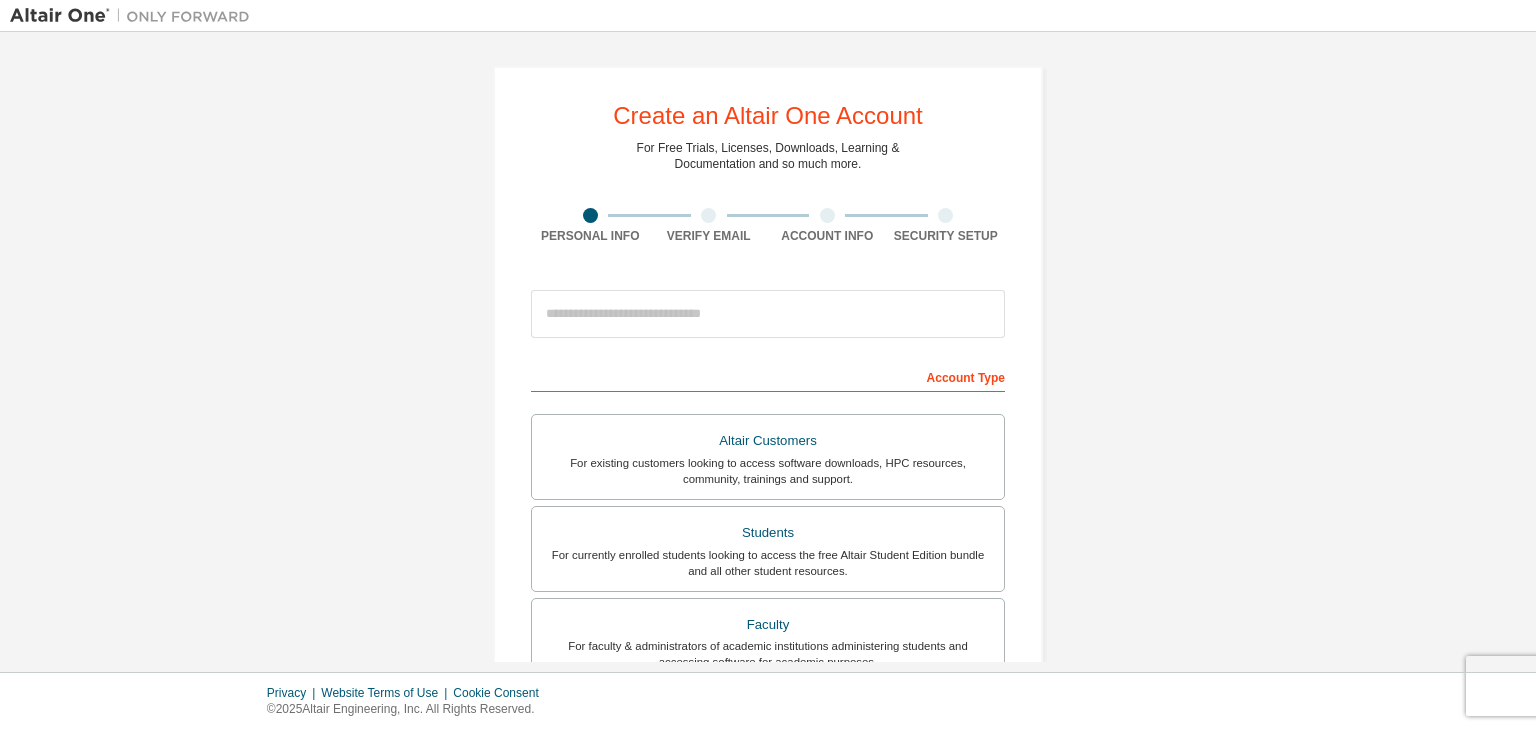 scroll, scrollTop: 0, scrollLeft: 0, axis: both 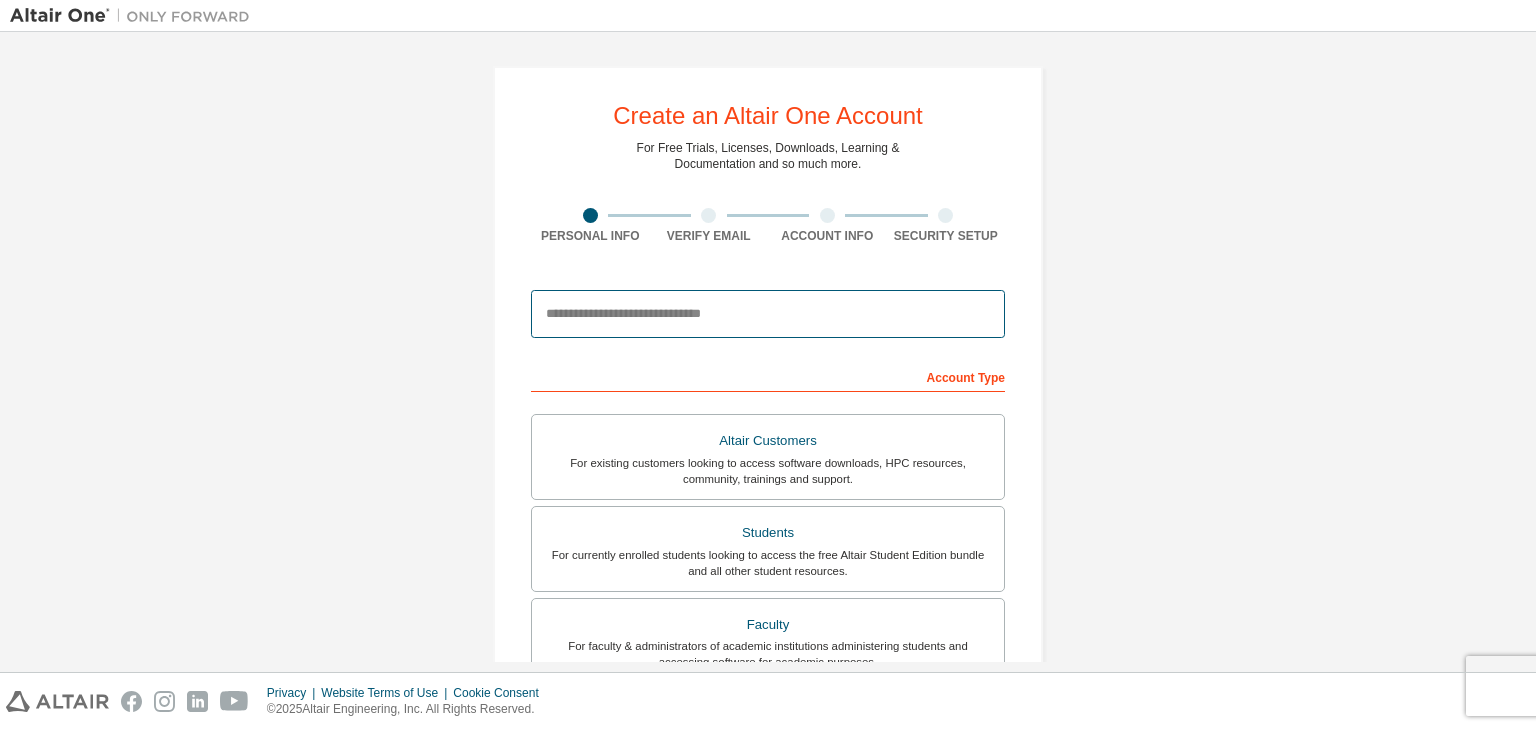 click at bounding box center [768, 314] 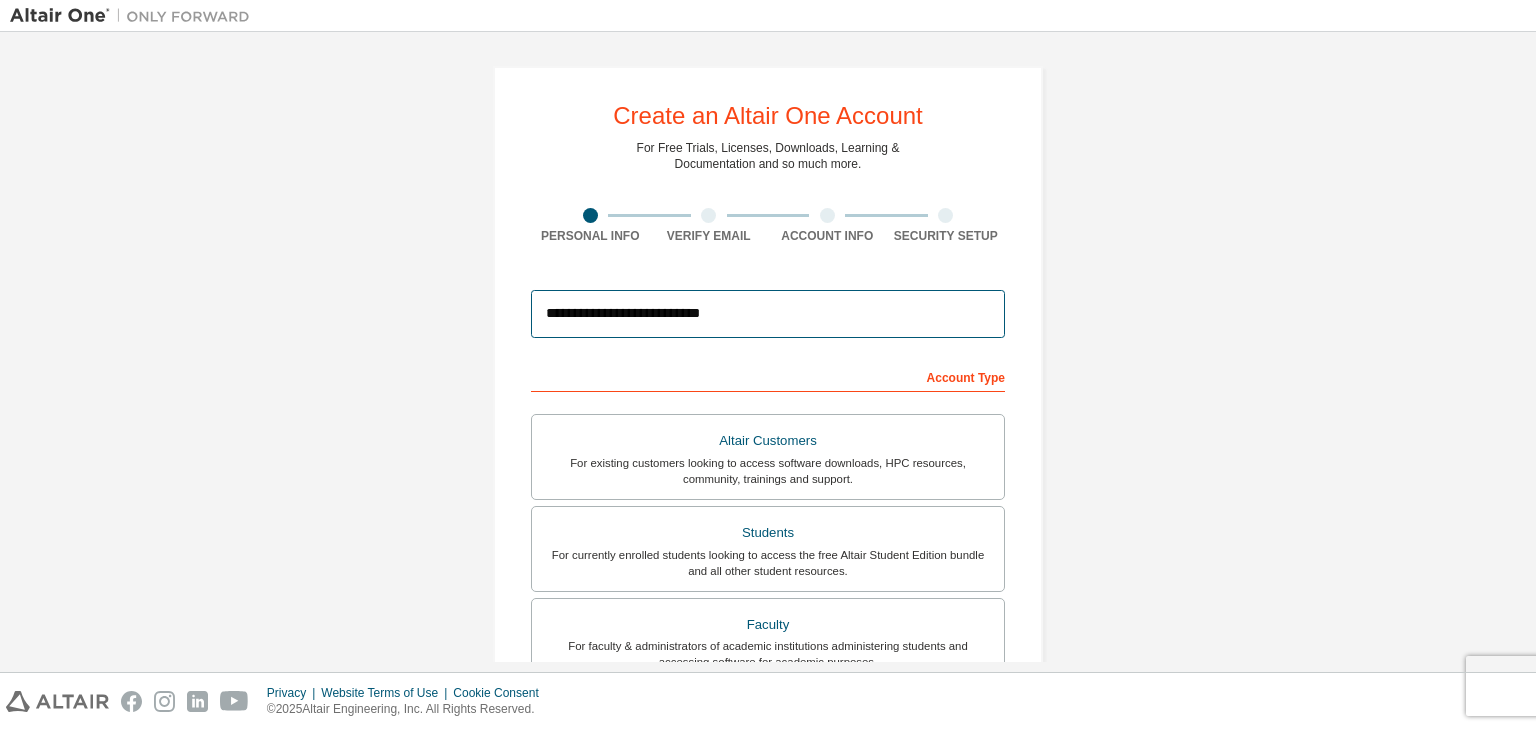 type on "**********" 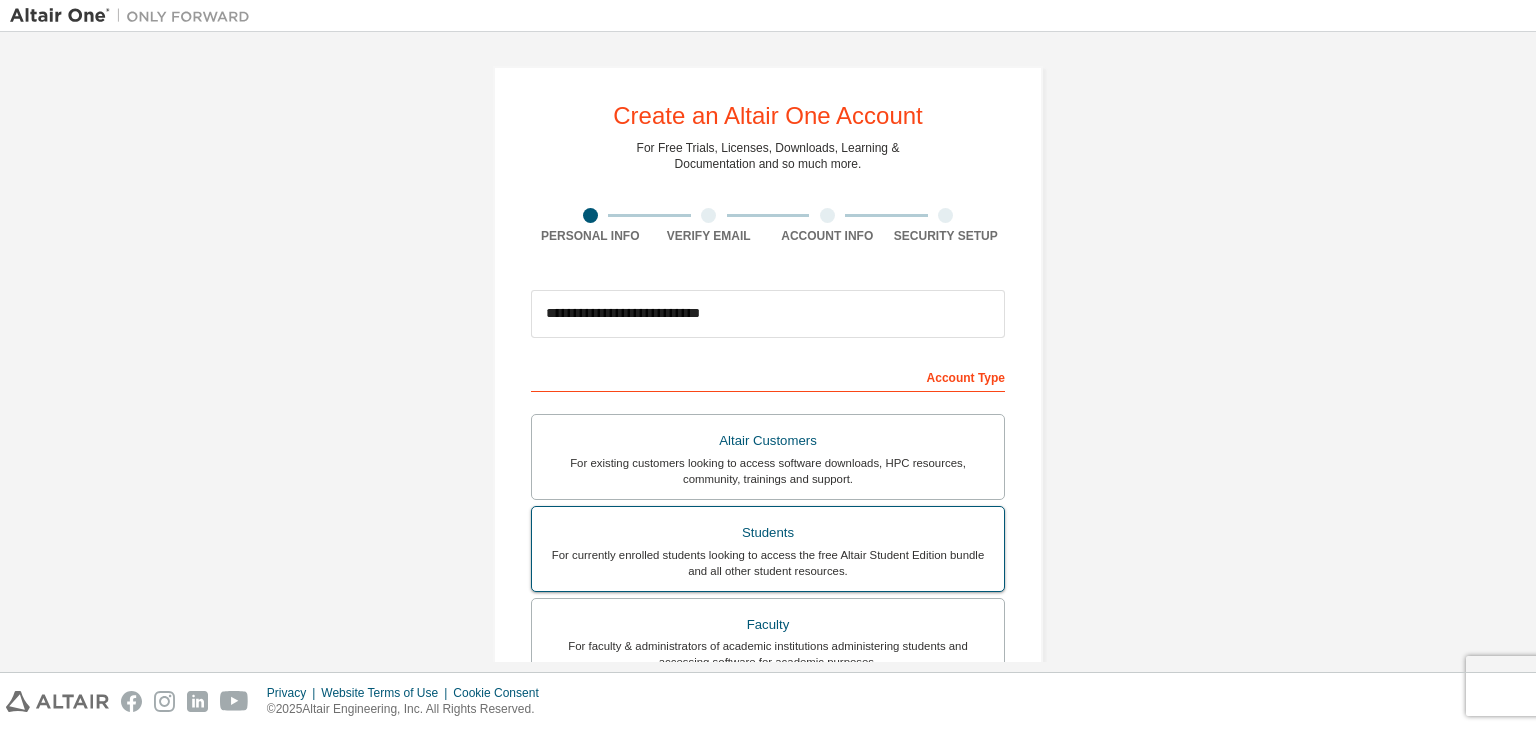 click on "For currently enrolled students looking to access the free Altair Student Edition bundle and all other student resources." at bounding box center [768, 563] 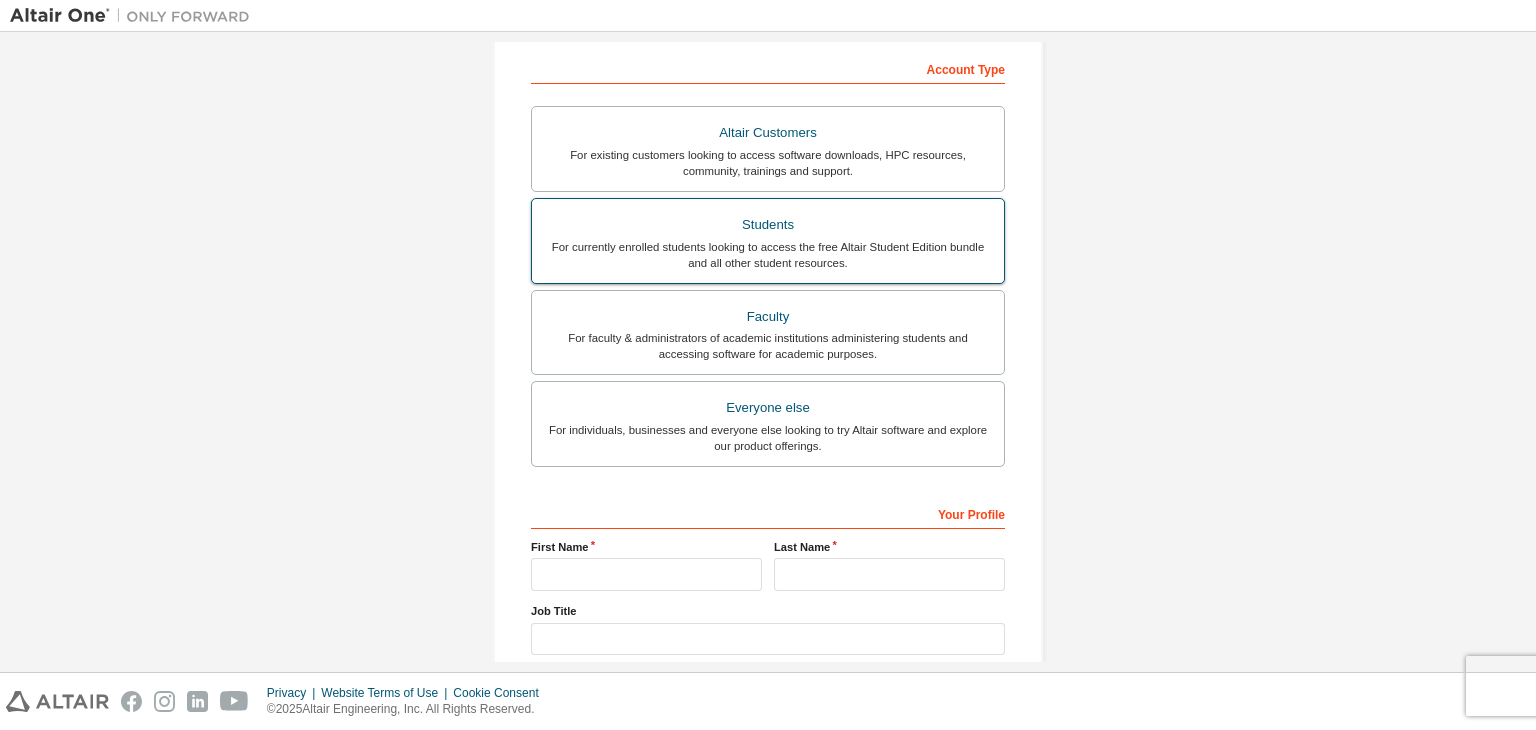 scroll, scrollTop: 435, scrollLeft: 0, axis: vertical 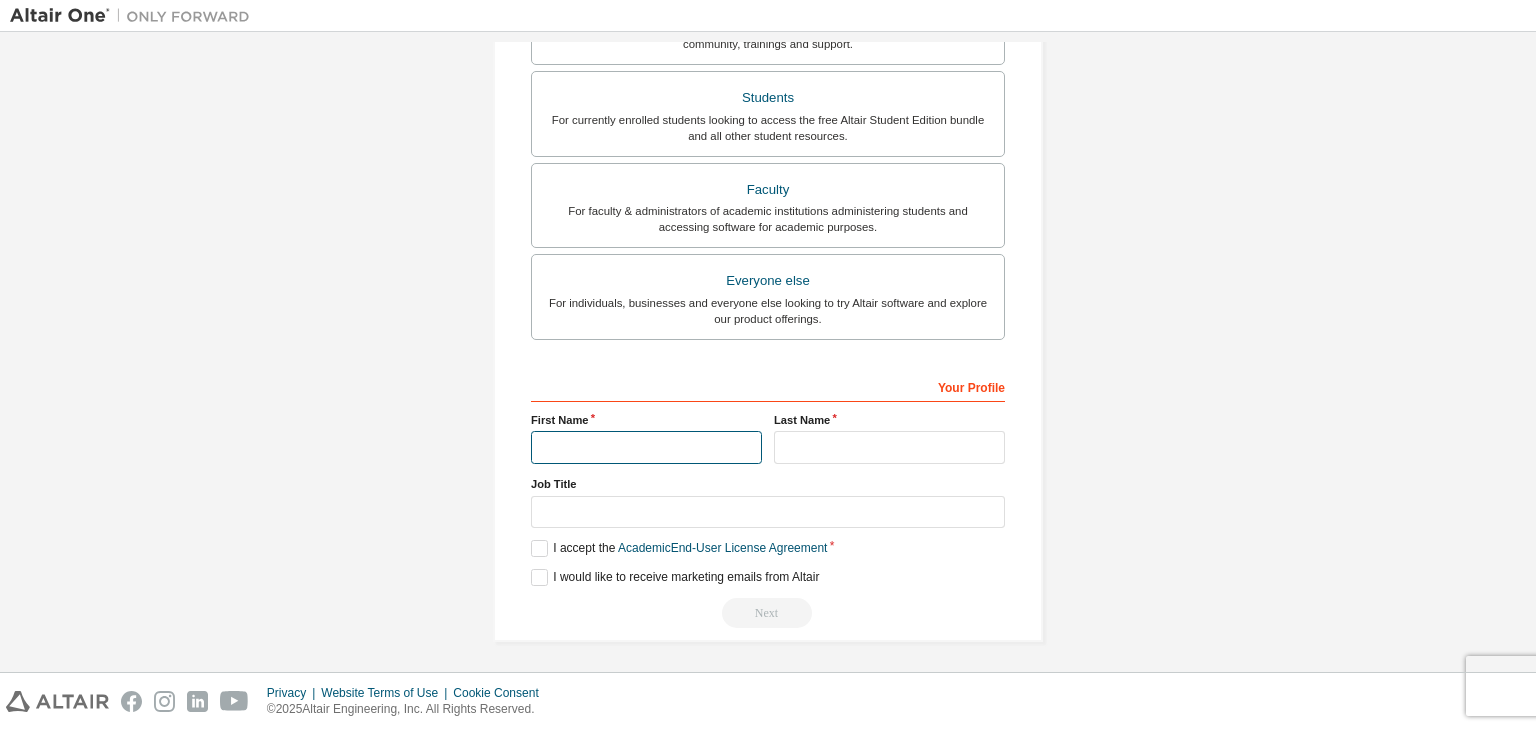 click at bounding box center [646, 447] 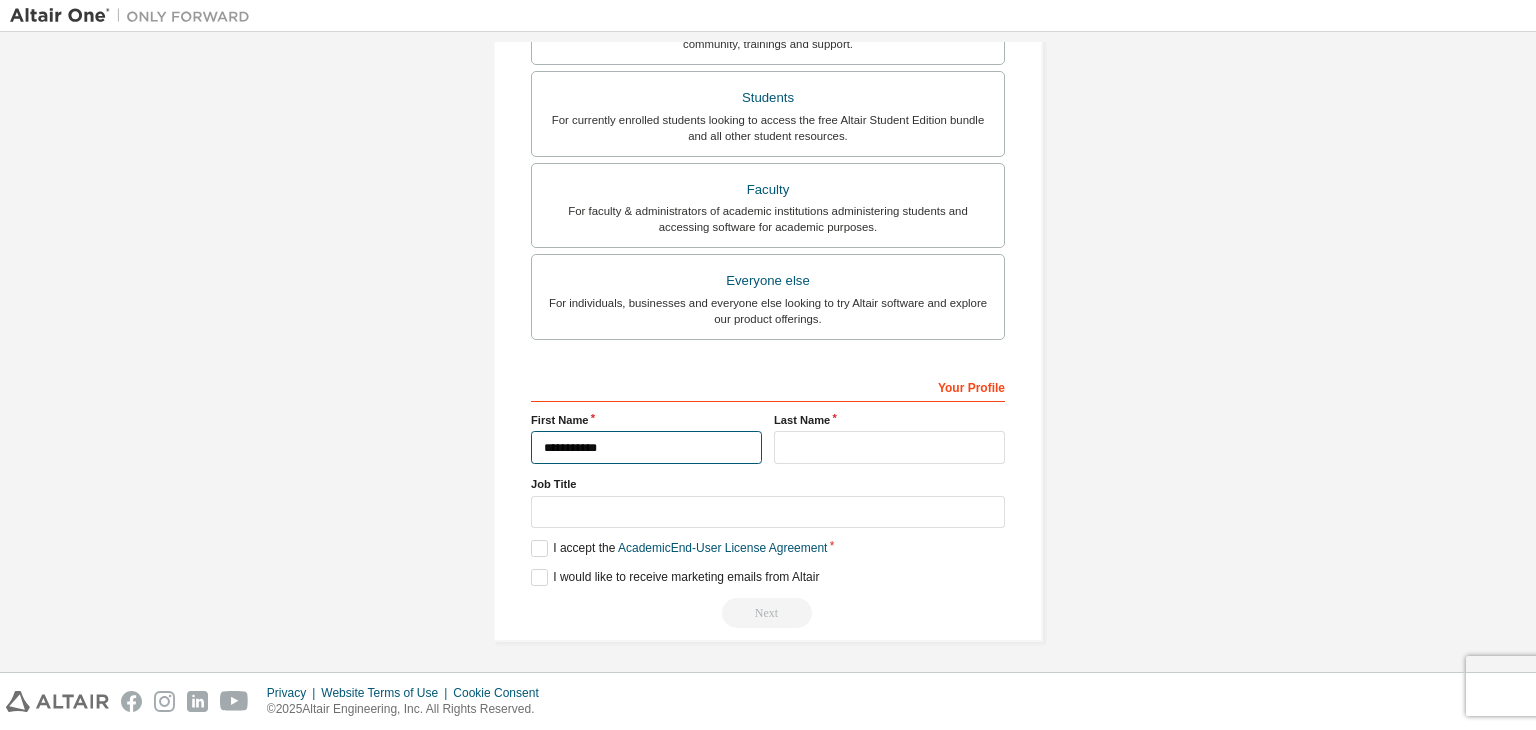 type on "**********" 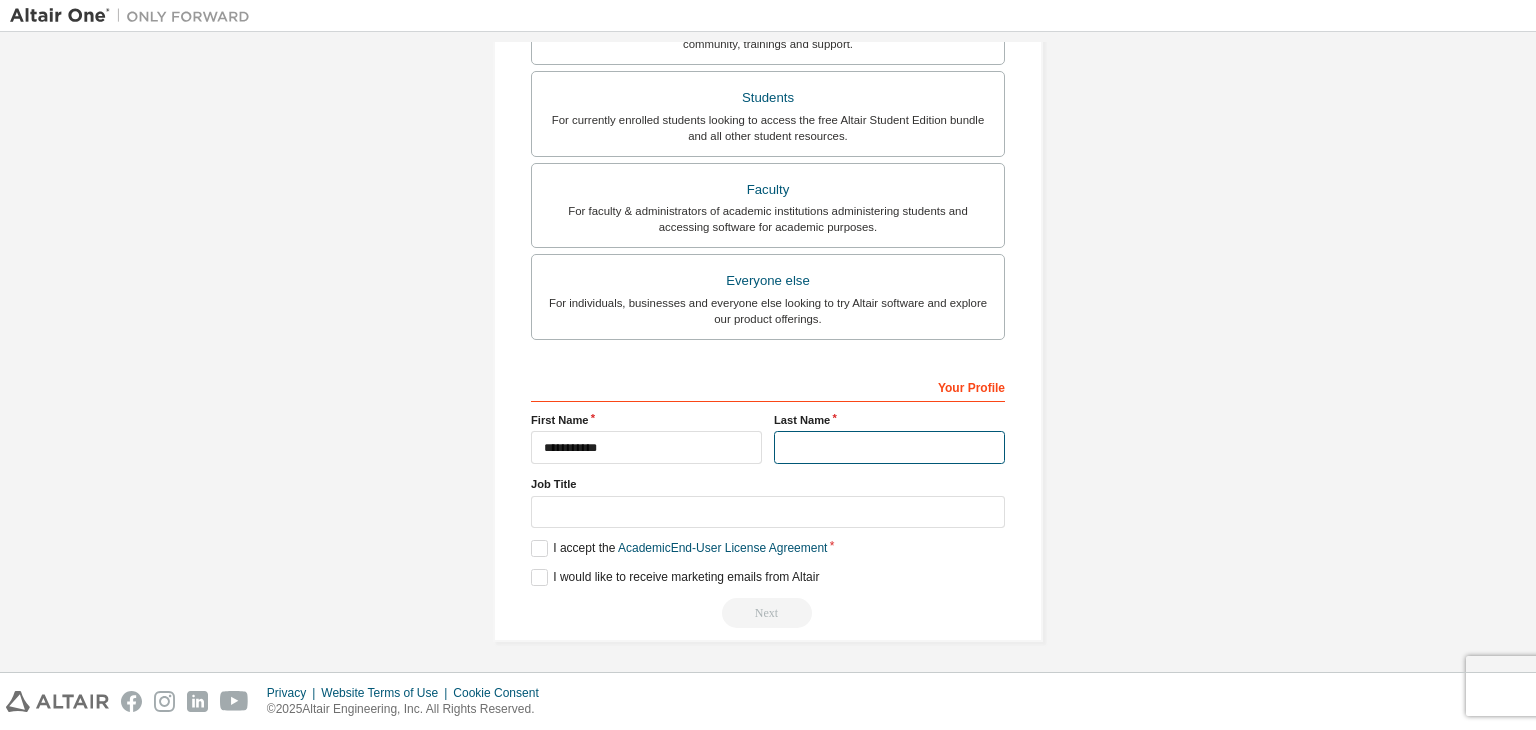click at bounding box center [889, 447] 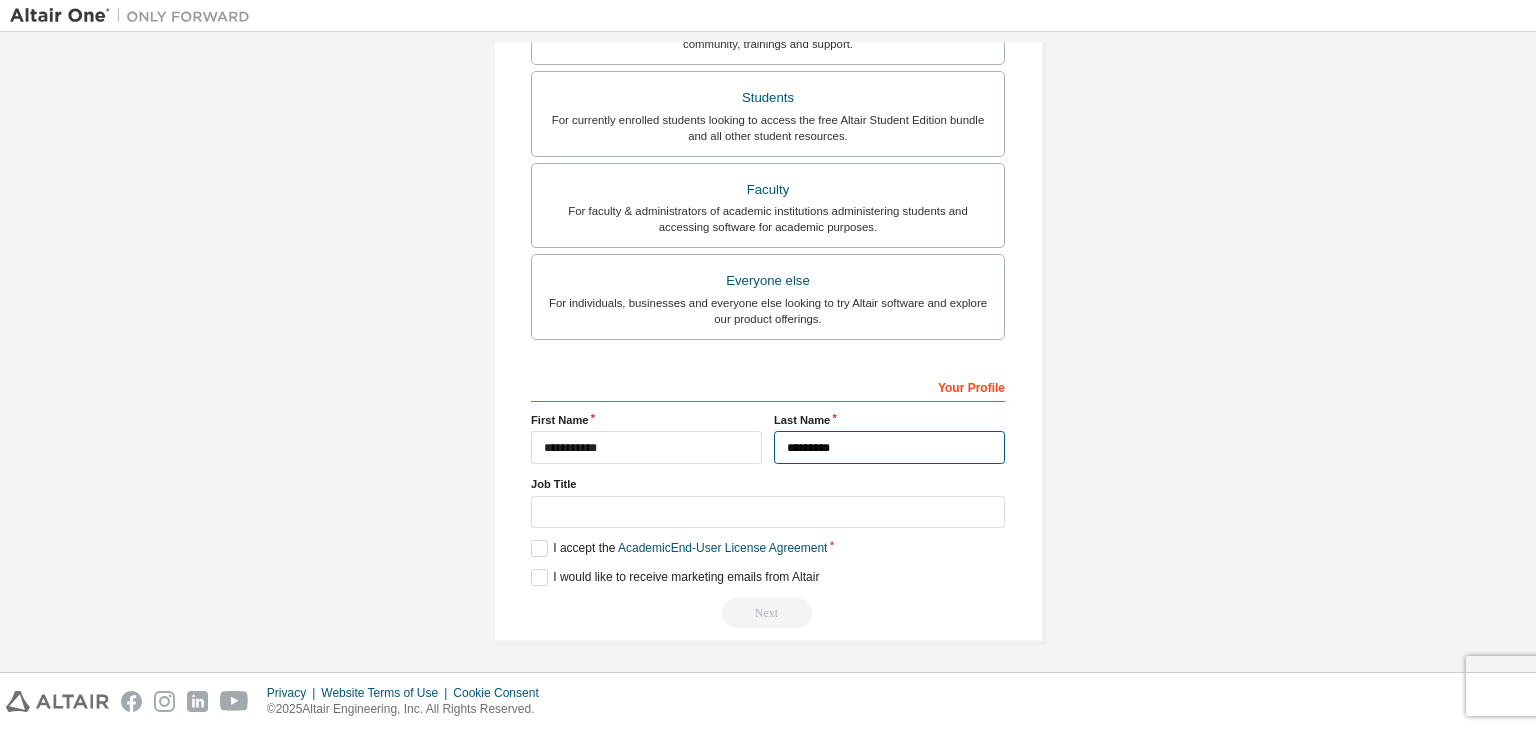 type on "*********" 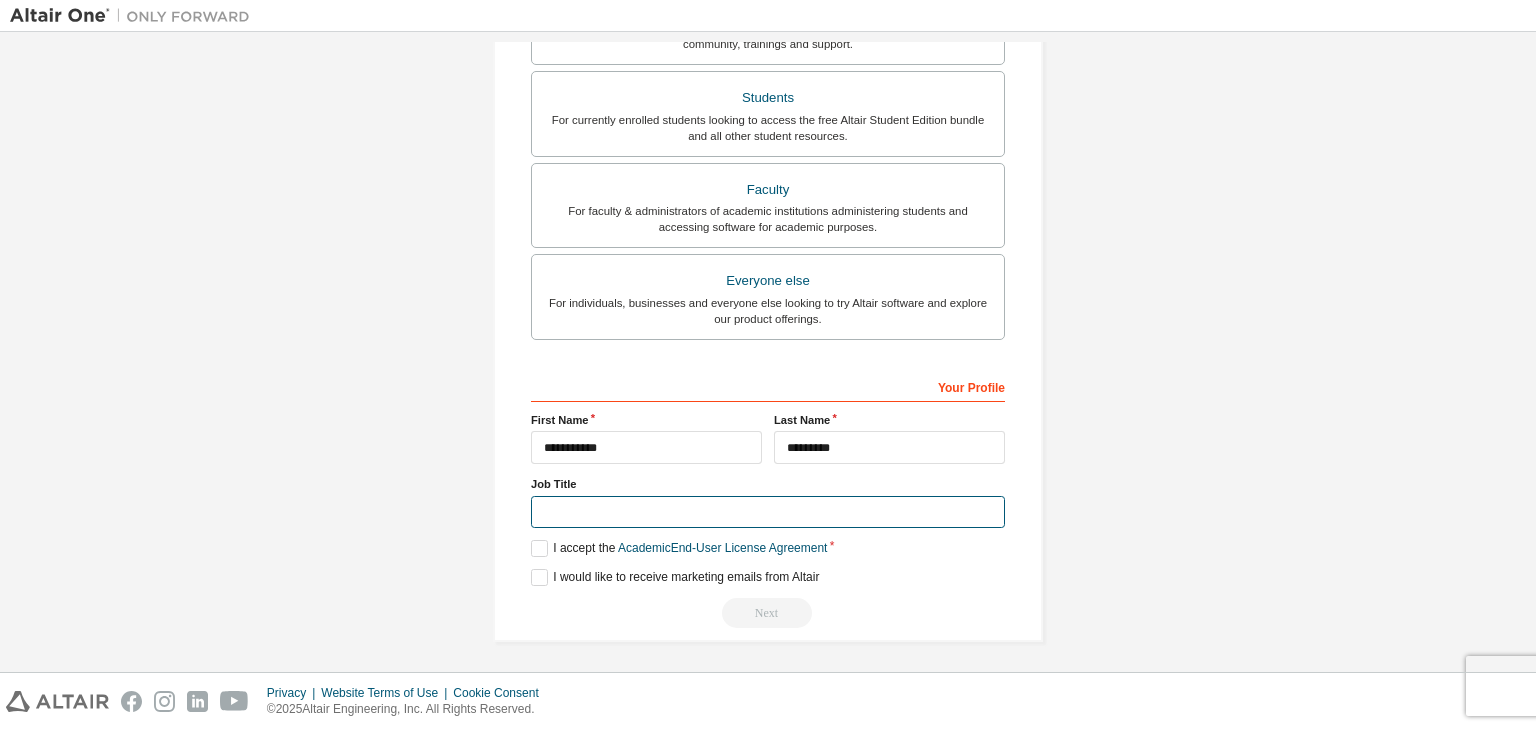 click at bounding box center [768, 512] 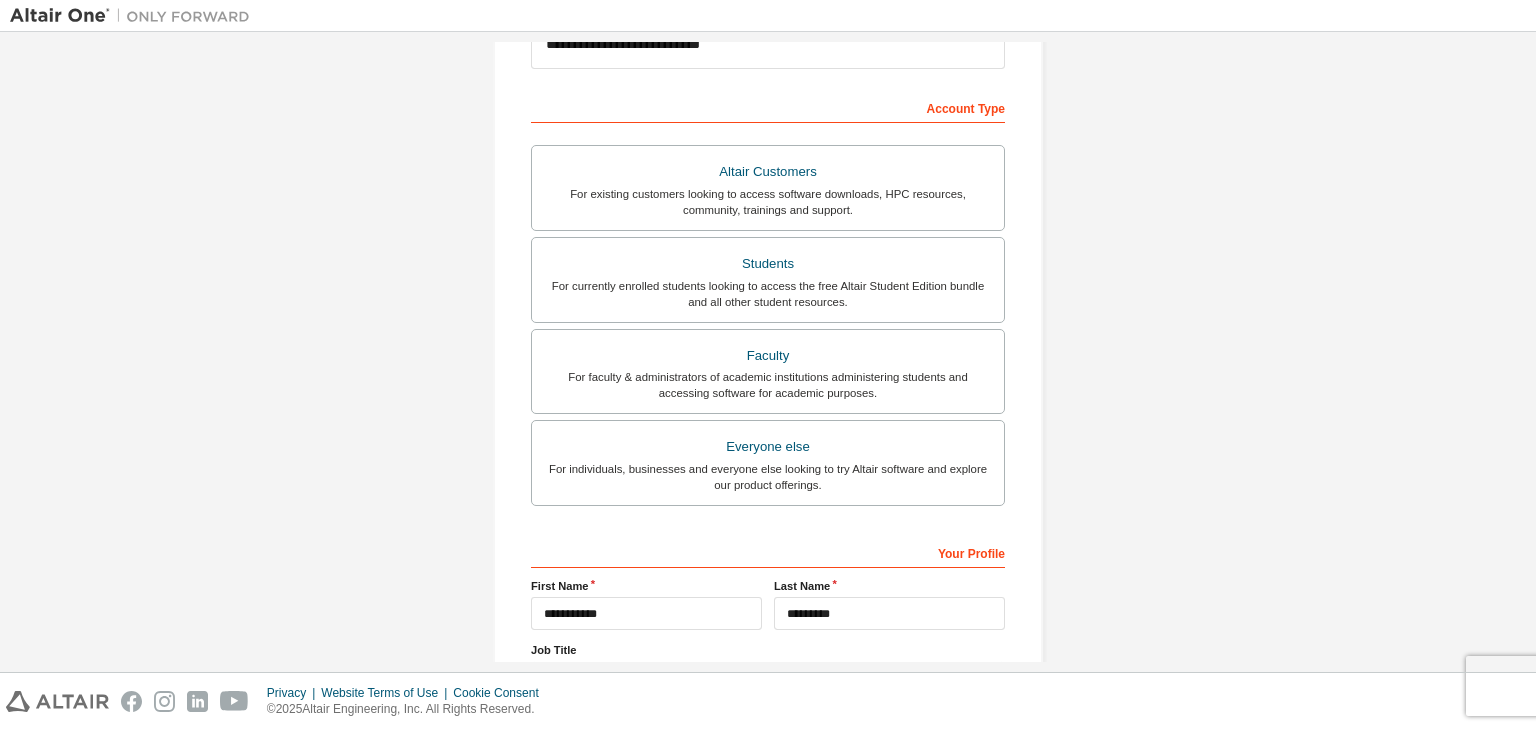 scroll, scrollTop: 435, scrollLeft: 0, axis: vertical 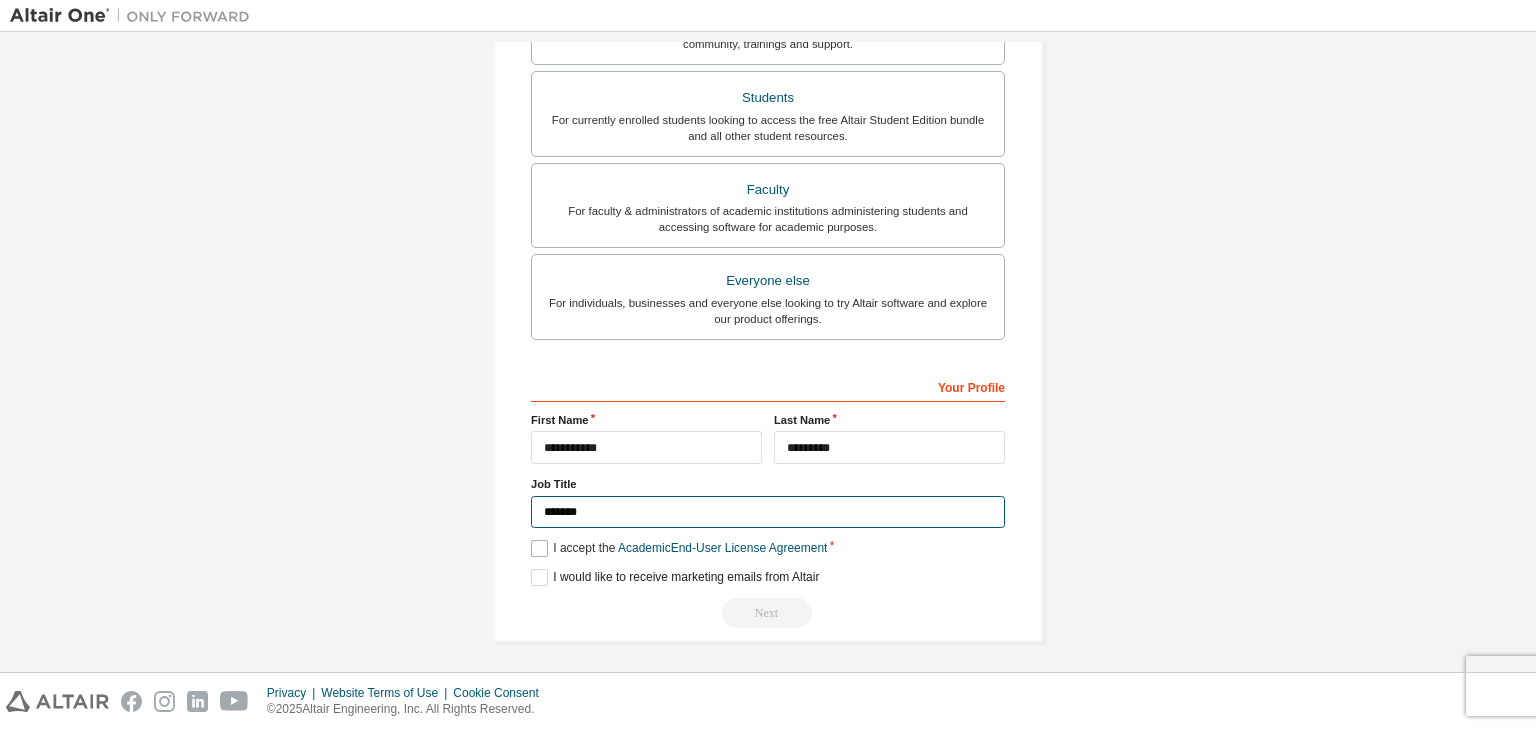 type on "*******" 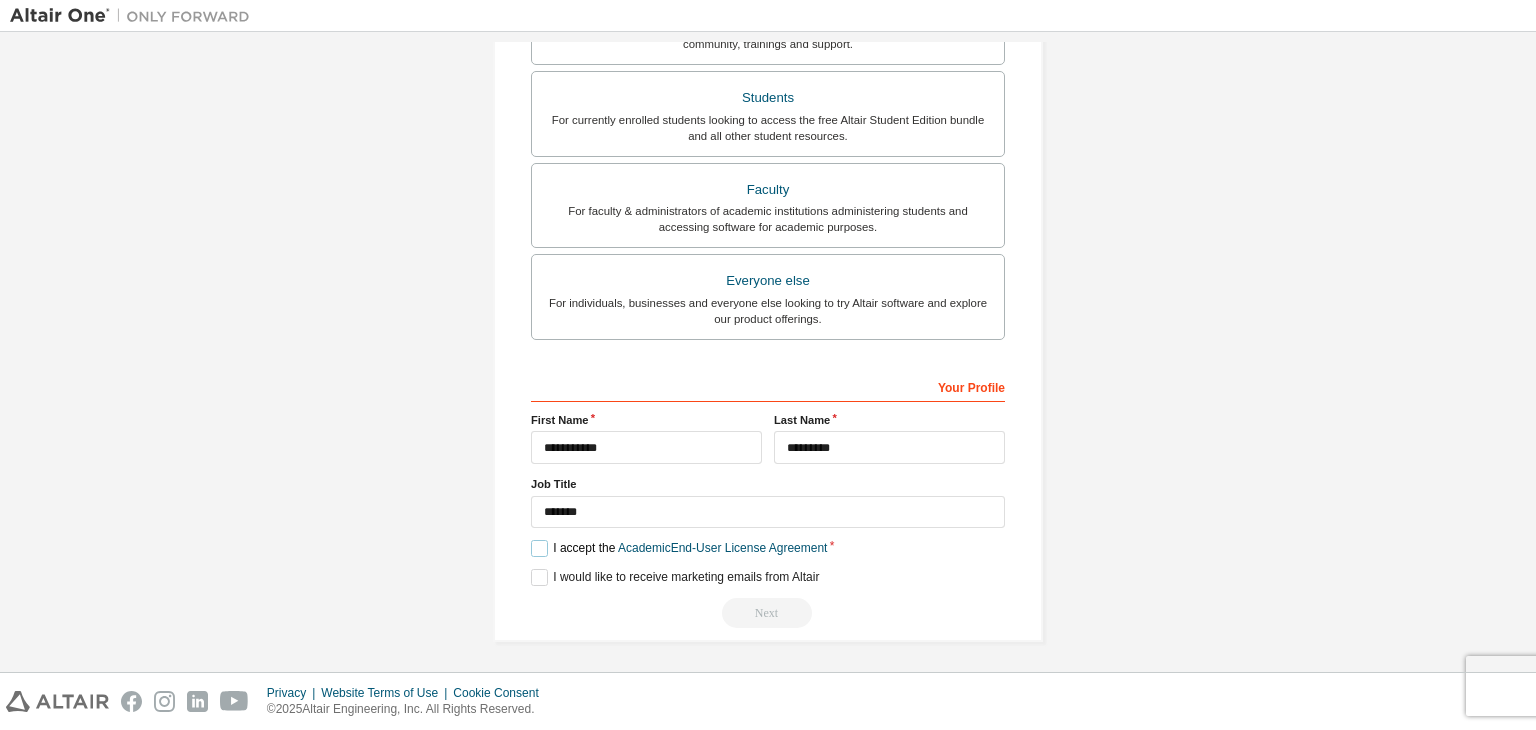 click on "I accept the   Academic   End-User License Agreement" at bounding box center (679, 548) 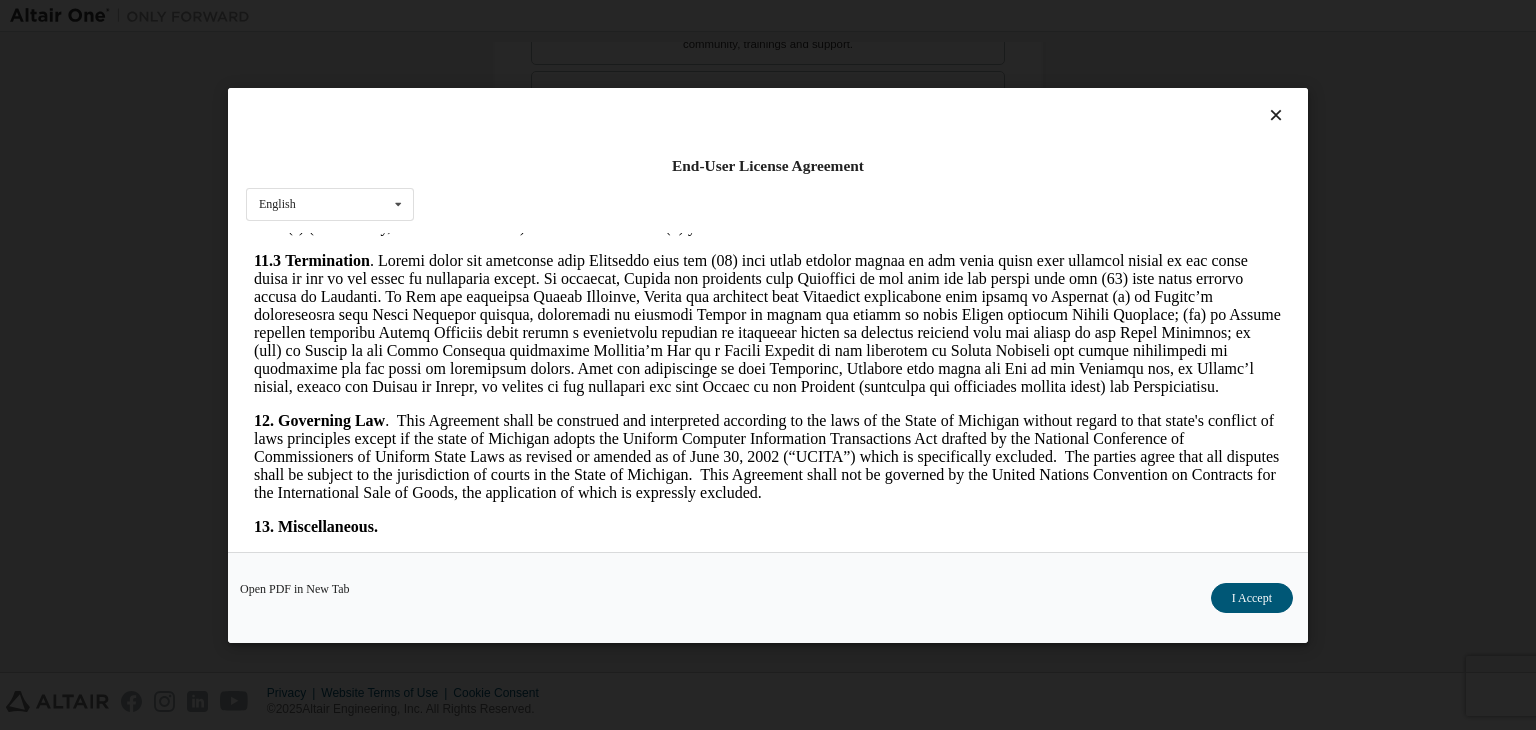 scroll, scrollTop: 3341, scrollLeft: 0, axis: vertical 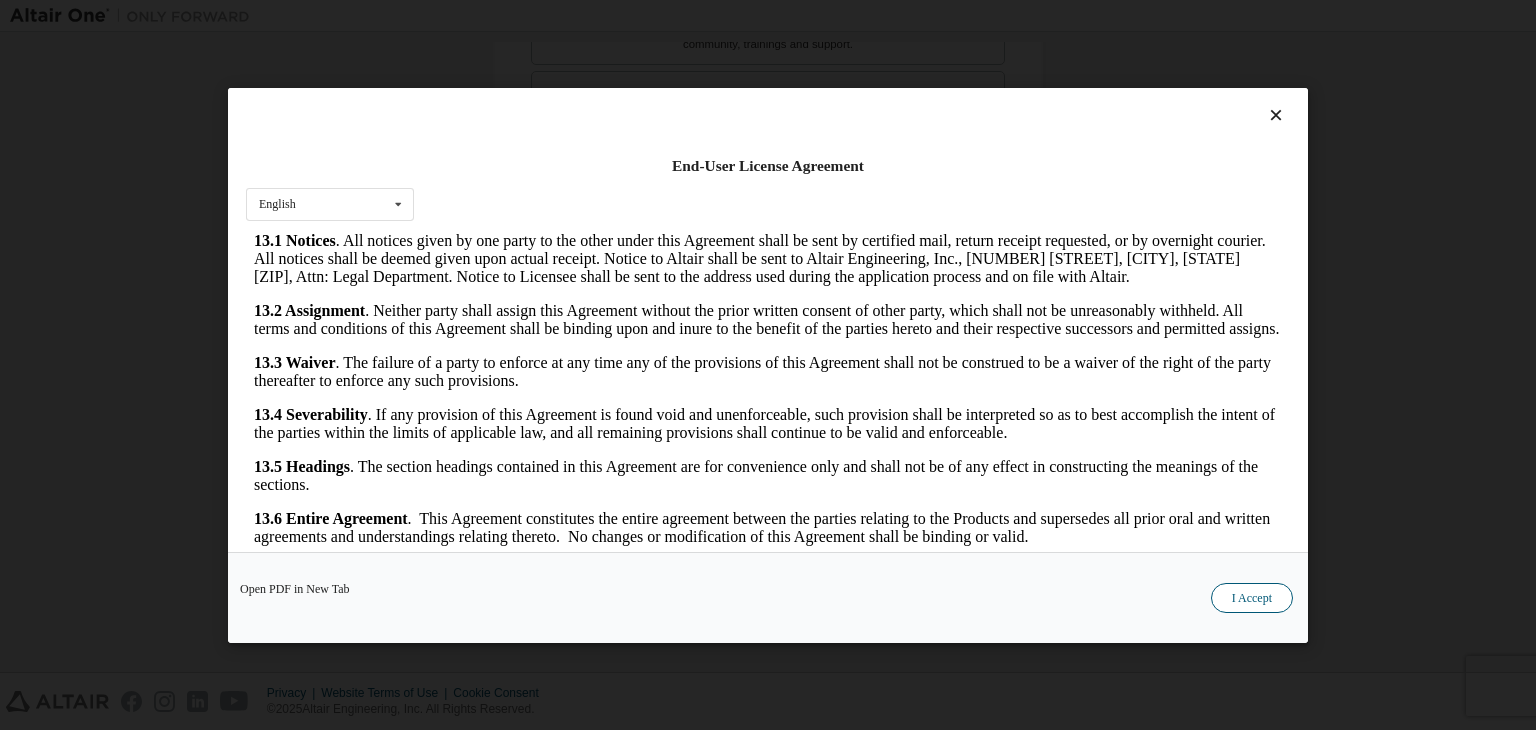 click on "I Accept" at bounding box center [1252, 598] 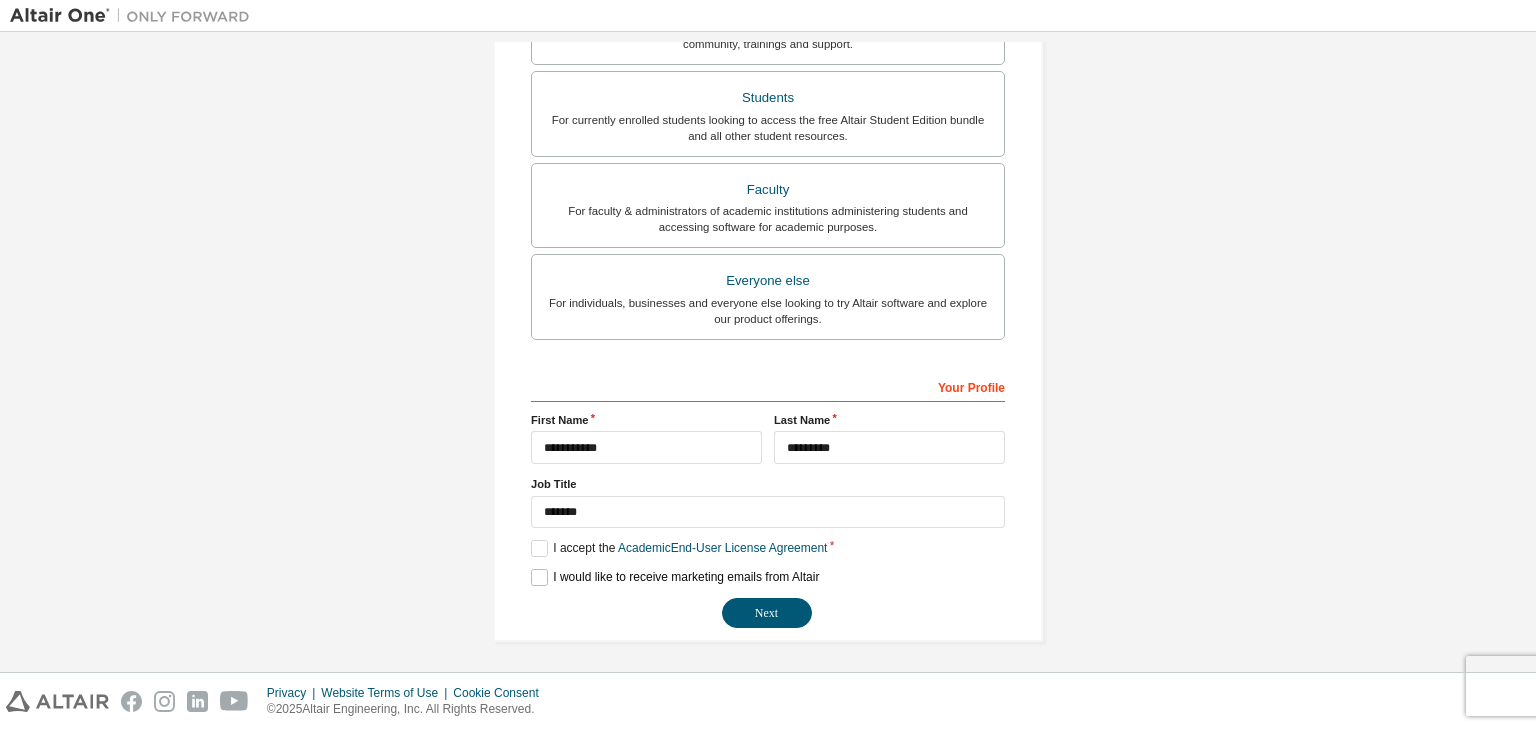 click on "I would like to receive marketing emails from Altair" at bounding box center (675, 577) 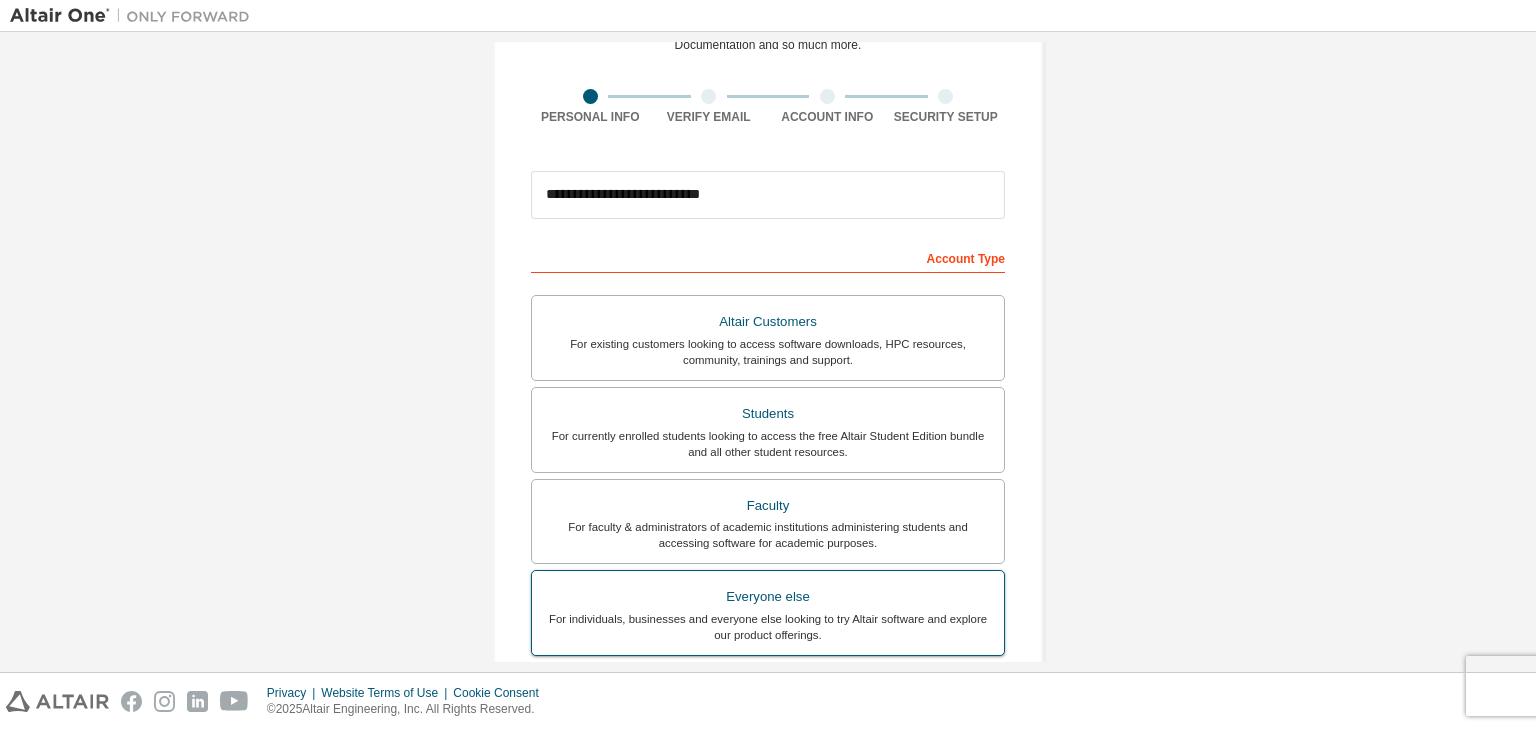 scroll, scrollTop: 0, scrollLeft: 0, axis: both 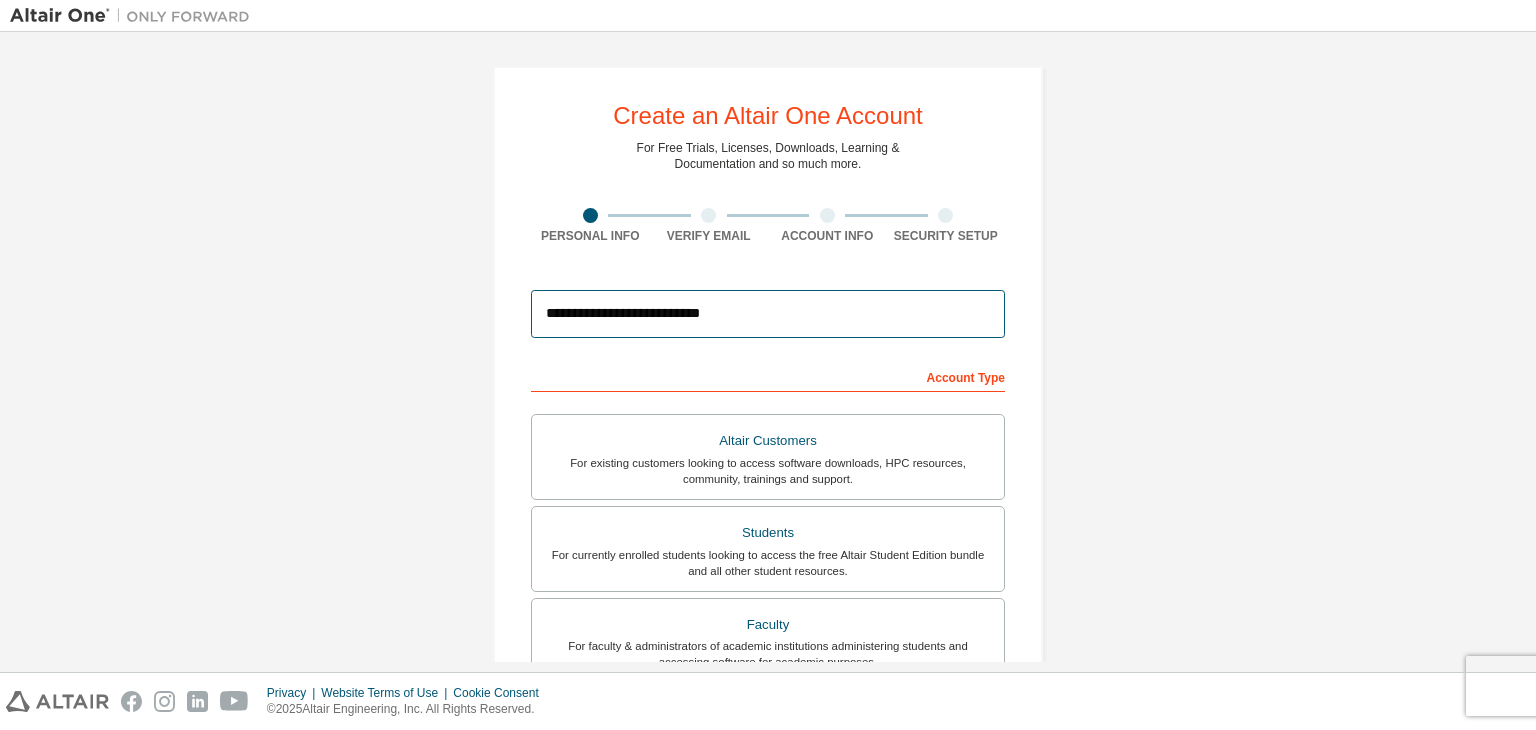 drag, startPoint x: 746, startPoint y: 313, endPoint x: 536, endPoint y: 306, distance: 210.11664 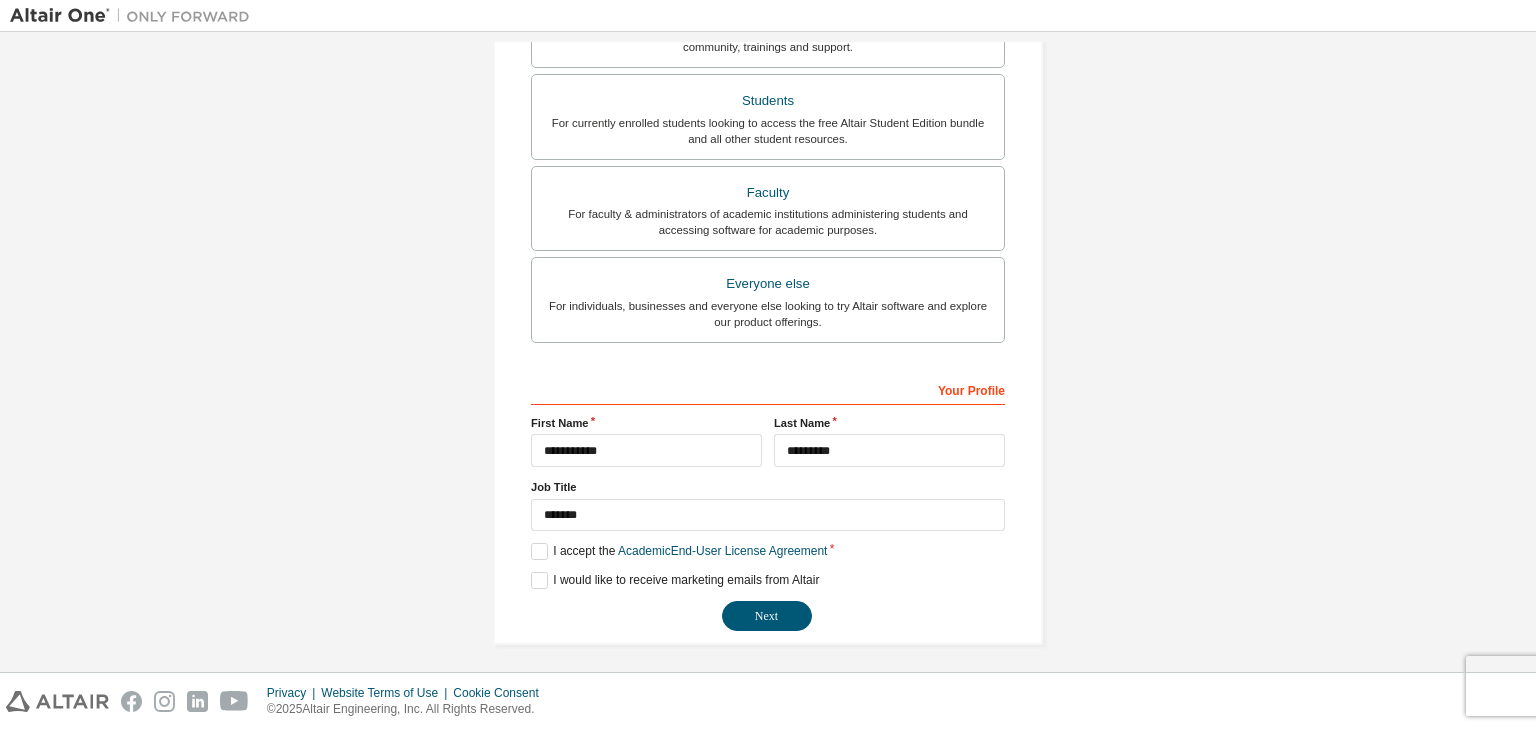 scroll, scrollTop: 435, scrollLeft: 0, axis: vertical 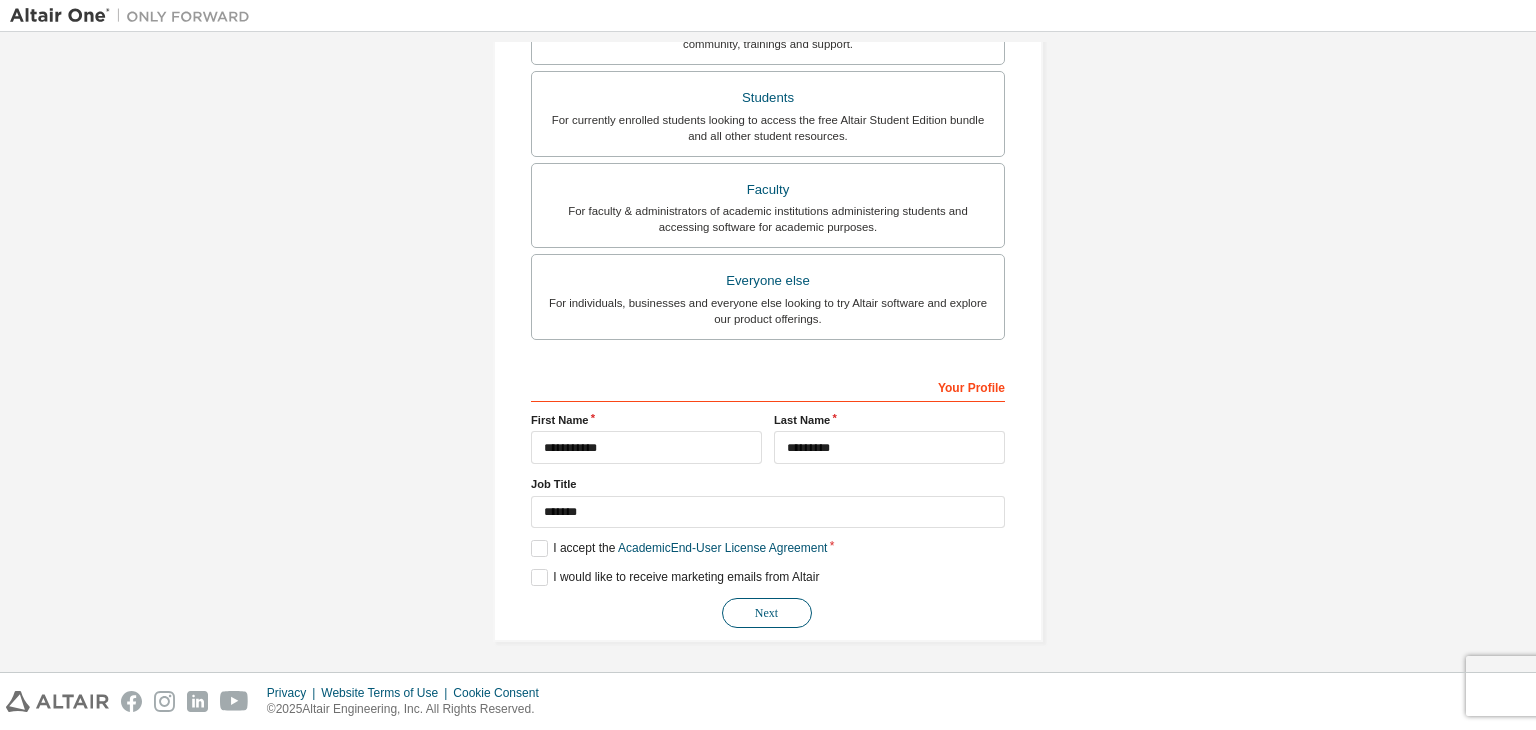 click on "Next" at bounding box center (767, 613) 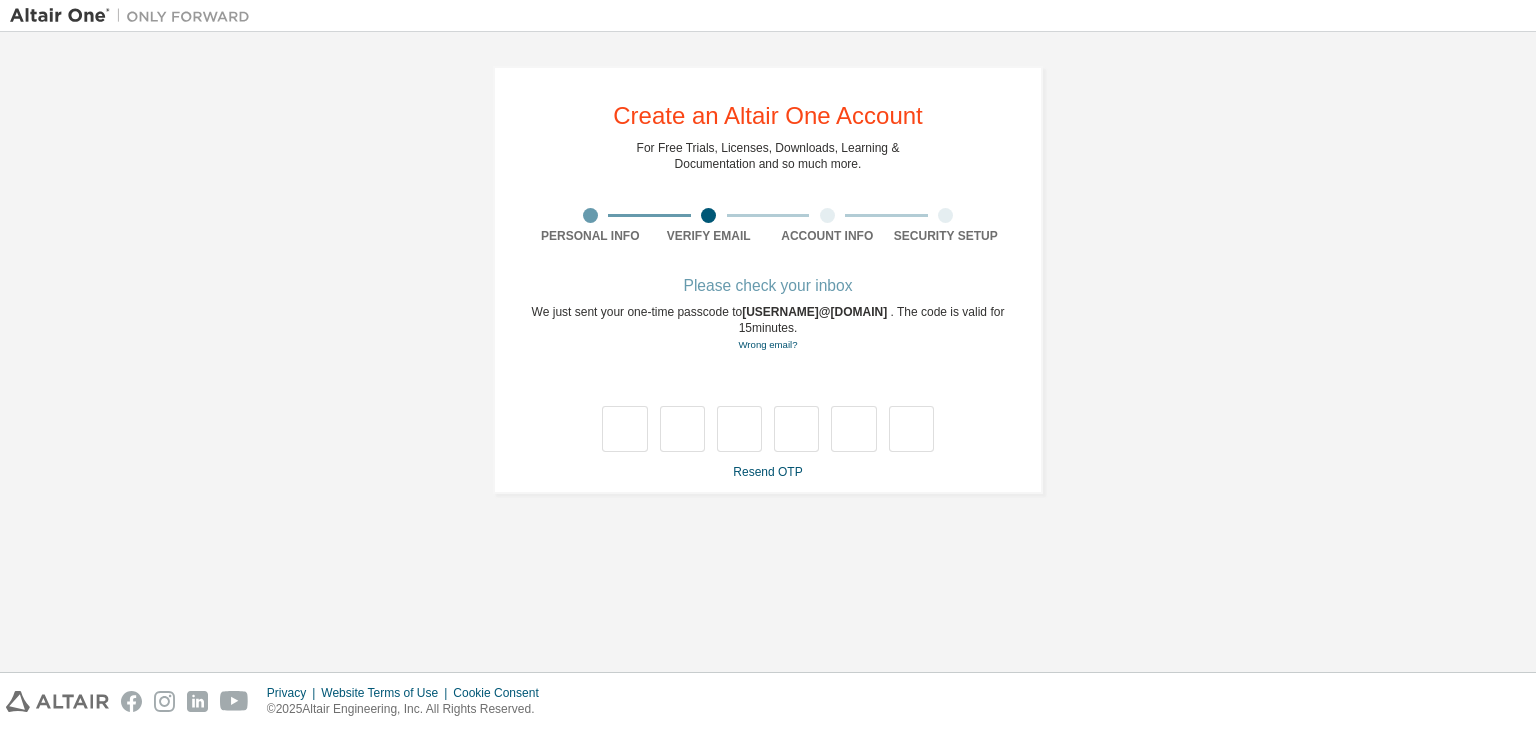 scroll, scrollTop: 0, scrollLeft: 0, axis: both 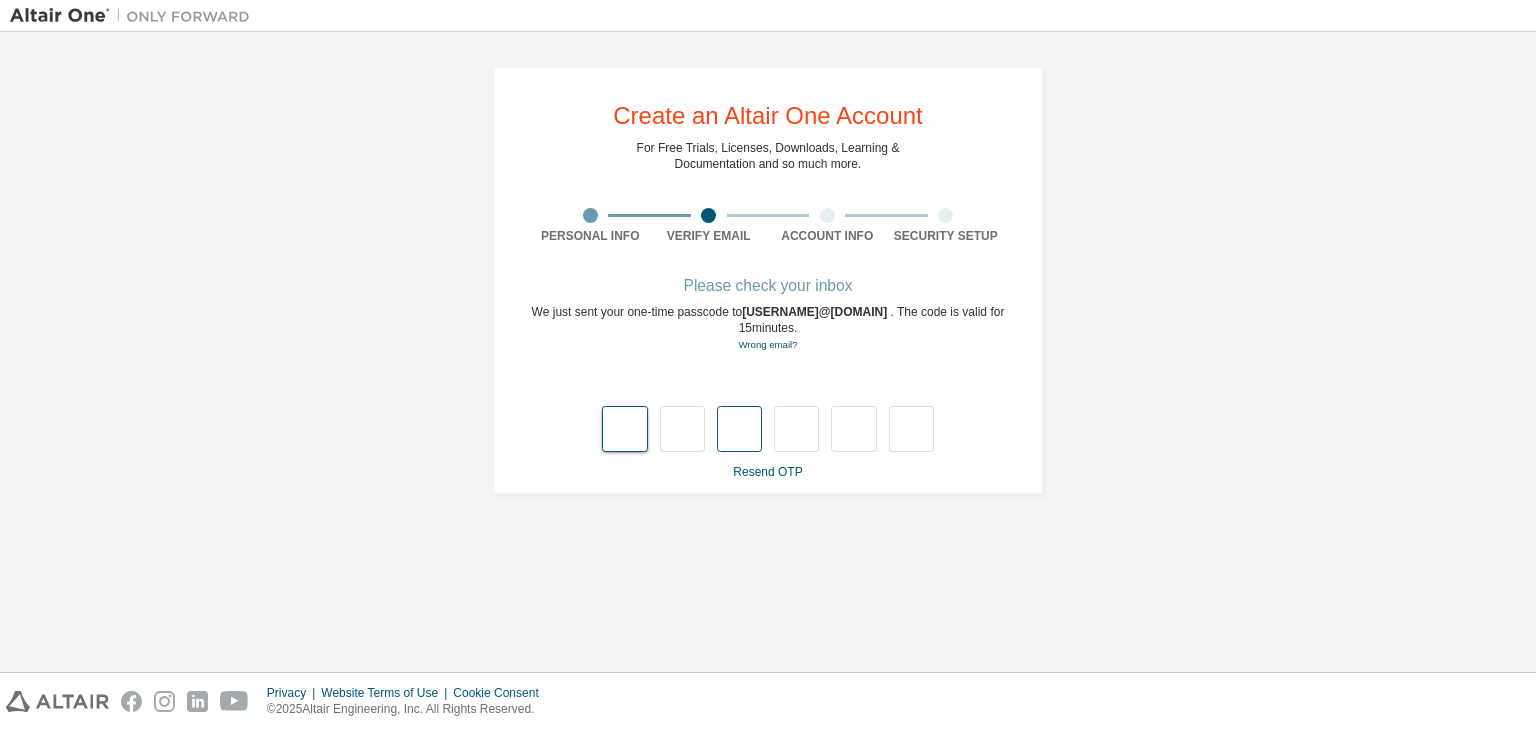 type on "*" 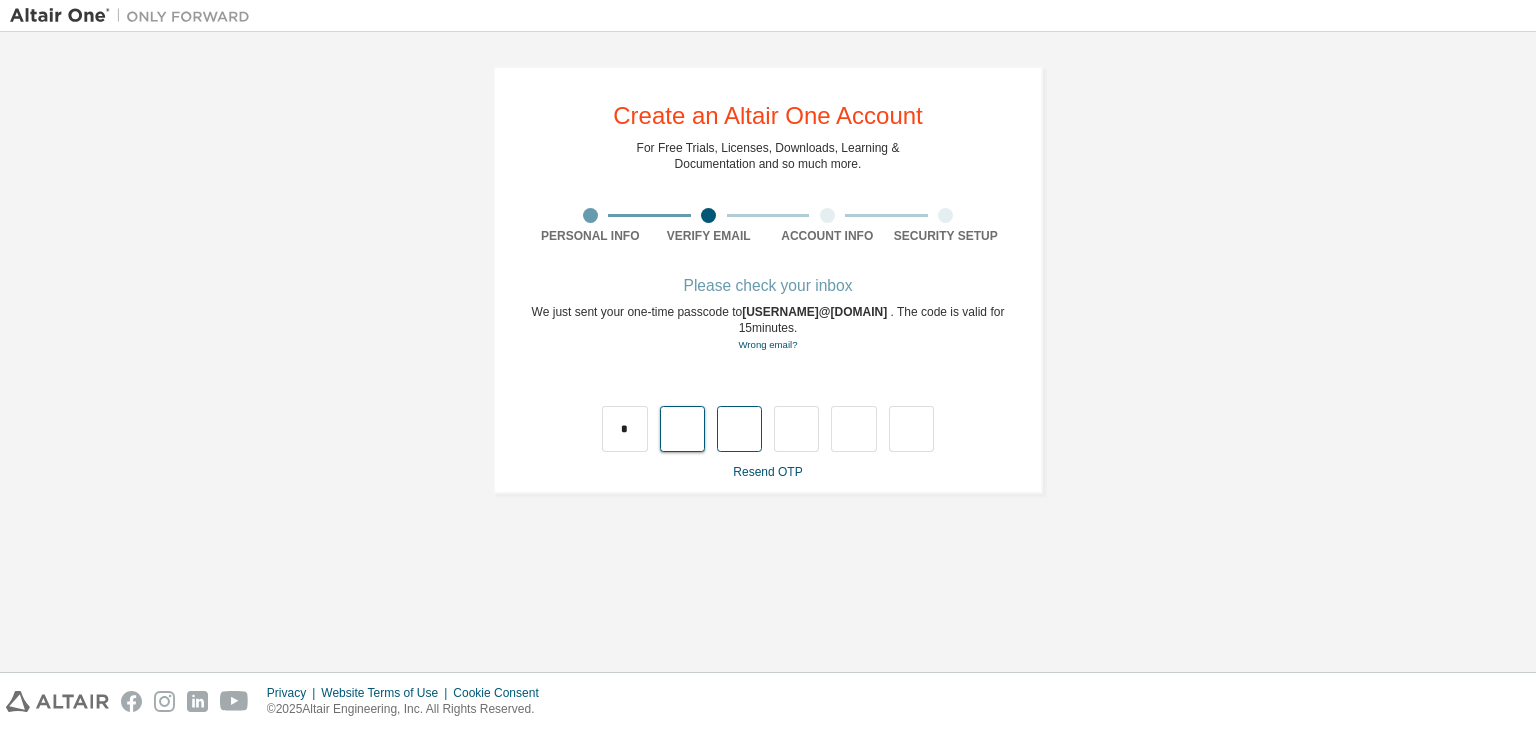 type on "*" 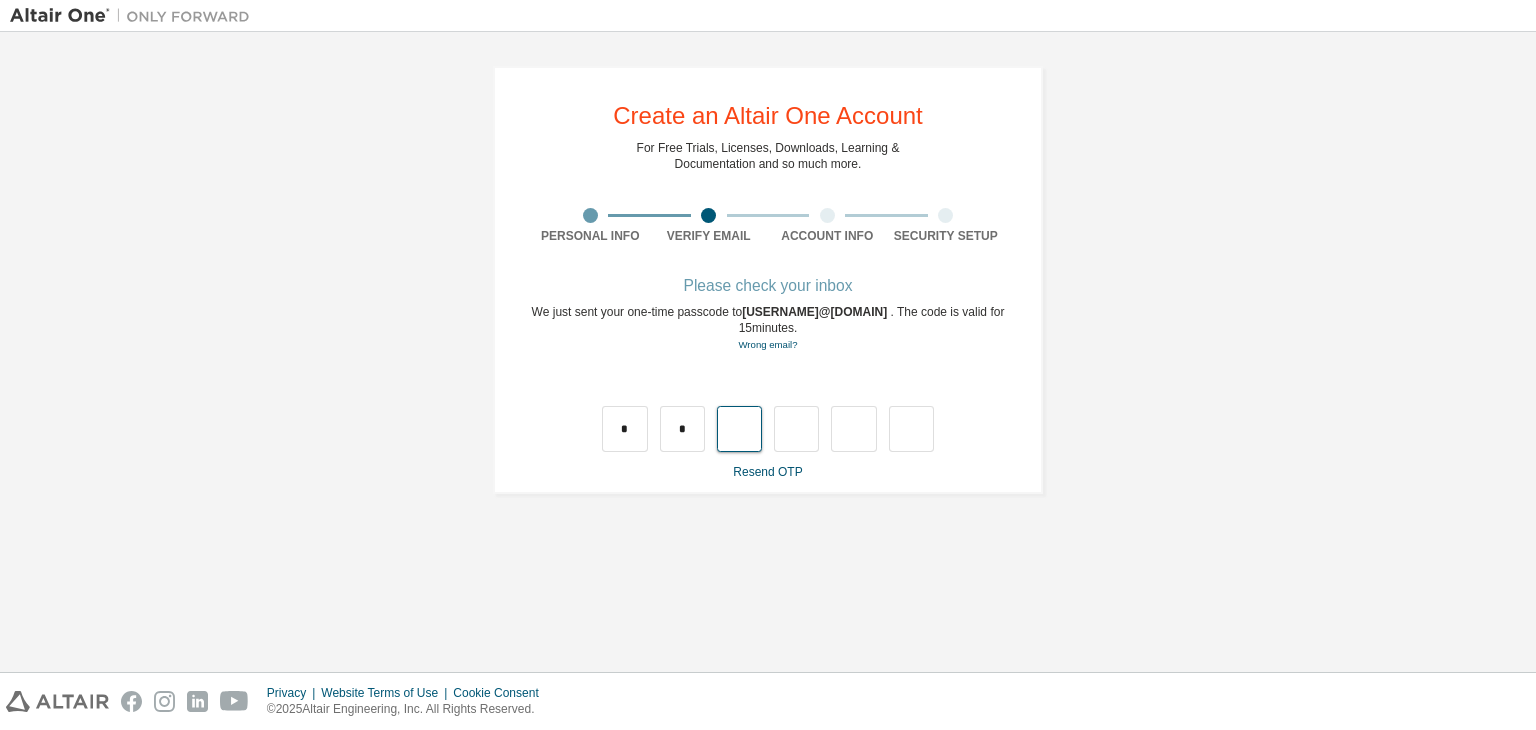 type on "*" 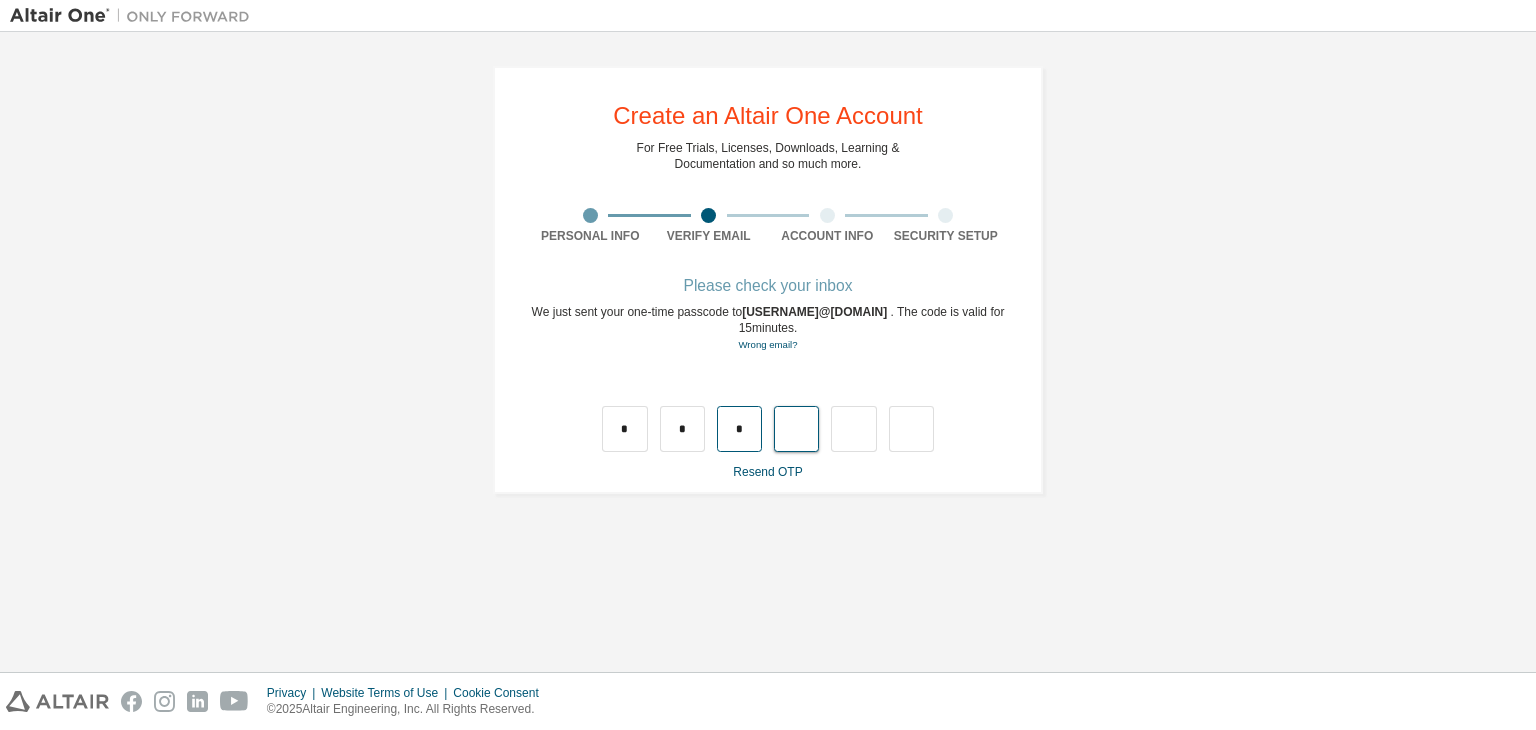 type on "*" 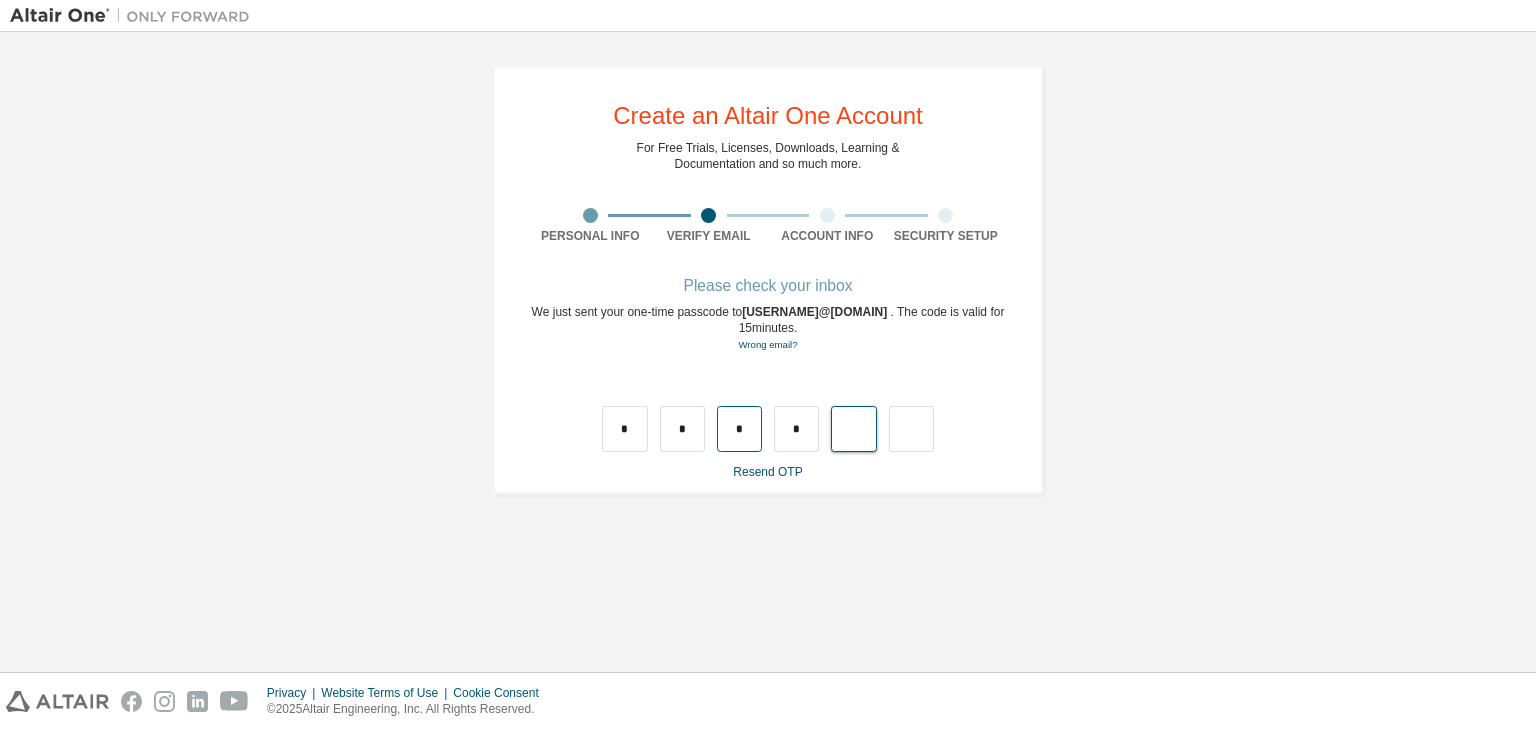 type on "*" 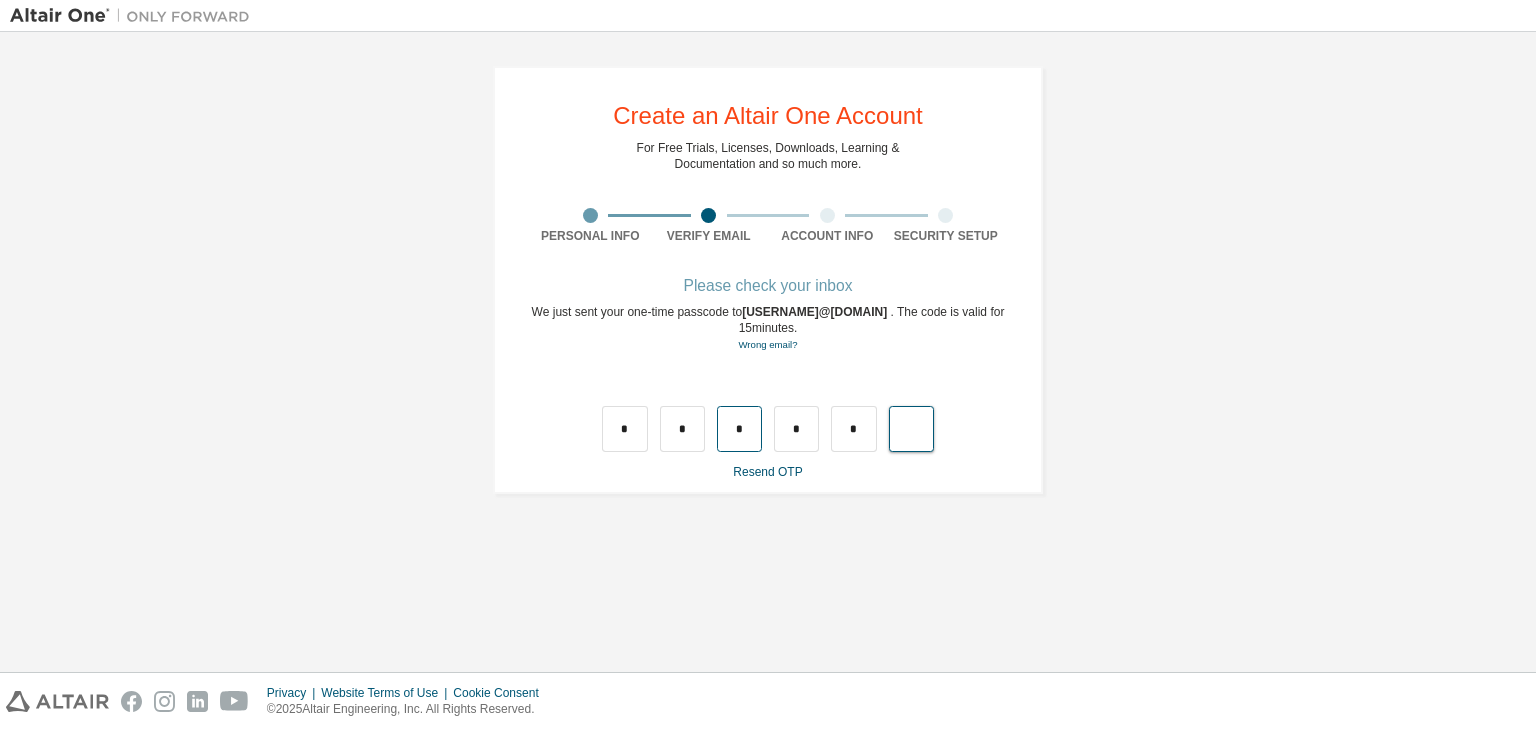 type on "*" 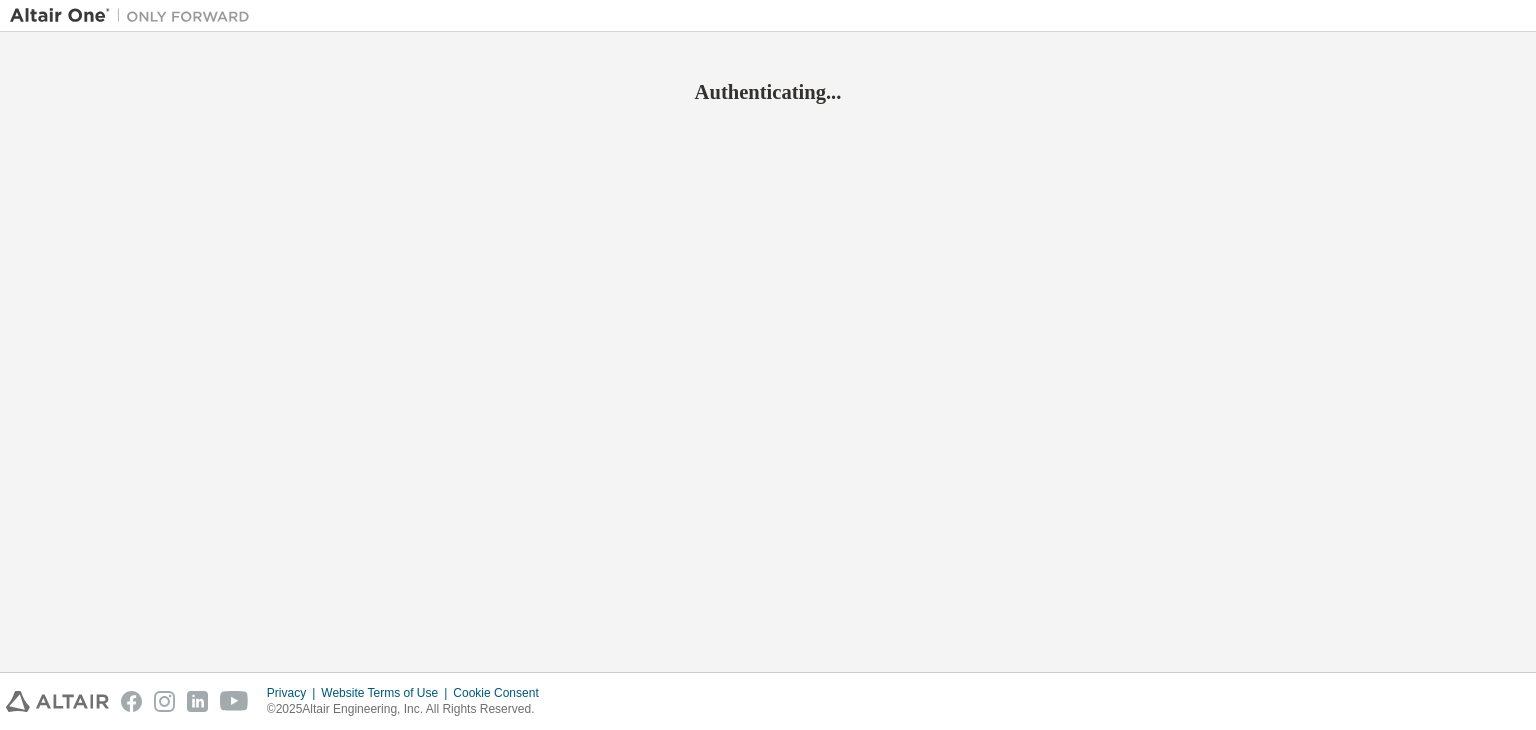 scroll, scrollTop: 0, scrollLeft: 0, axis: both 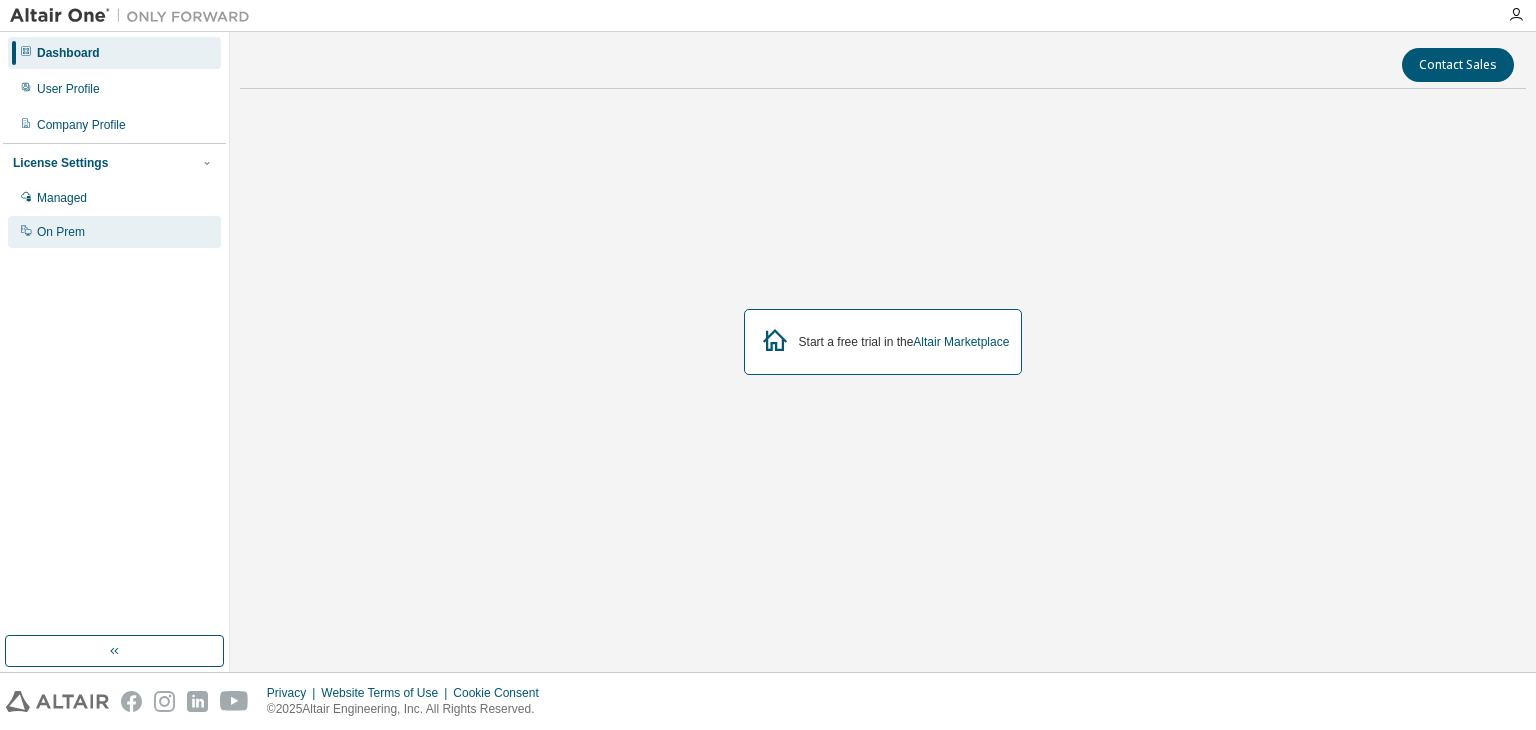 click 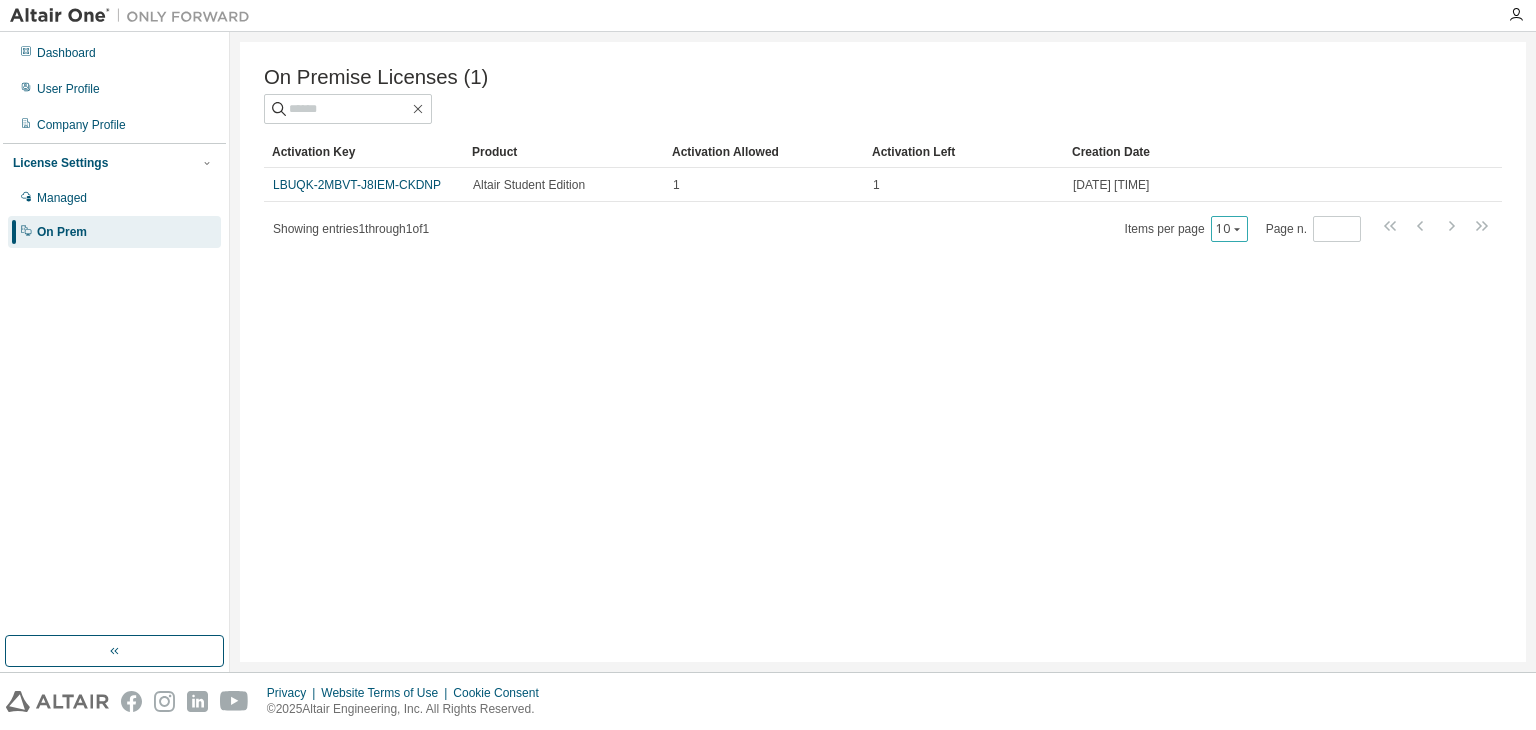 click 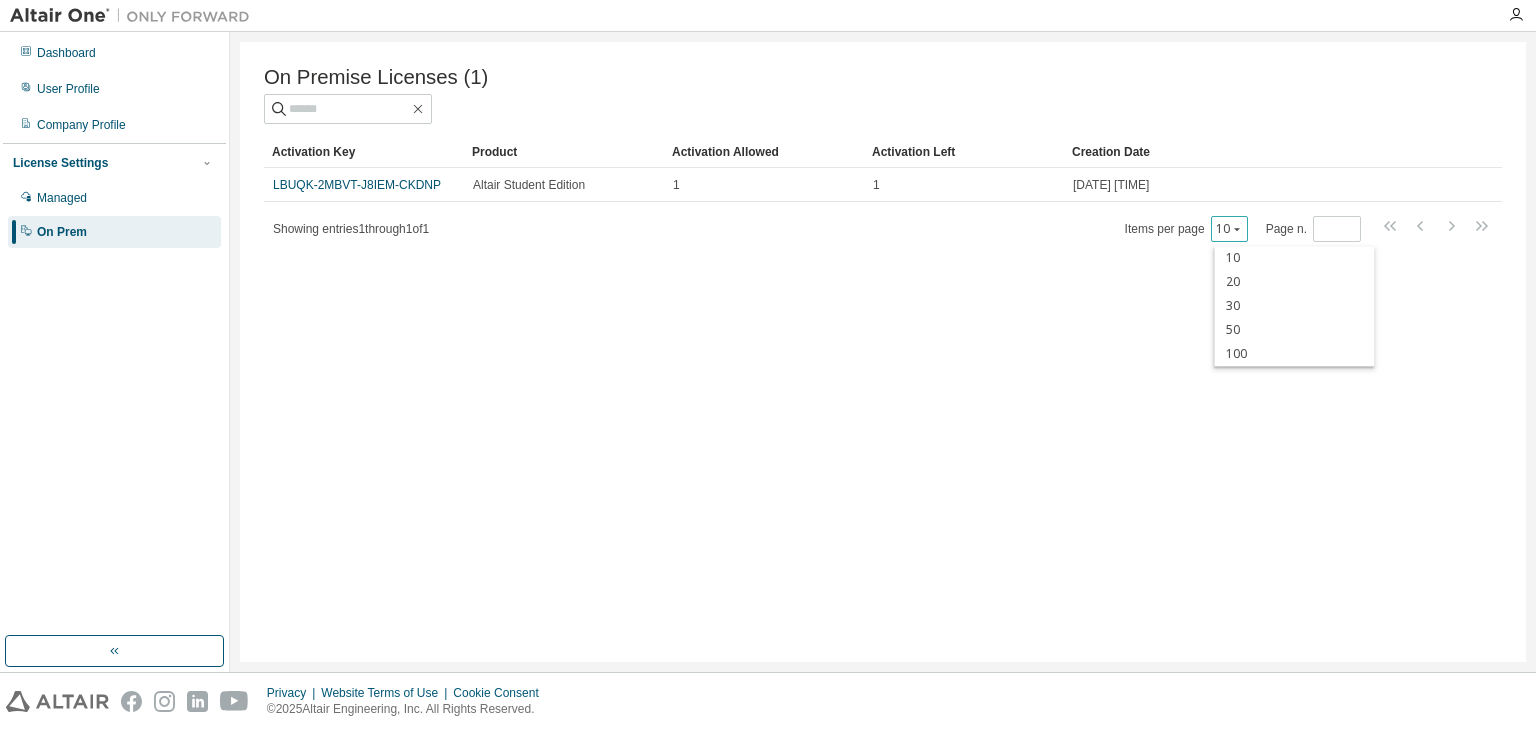 click 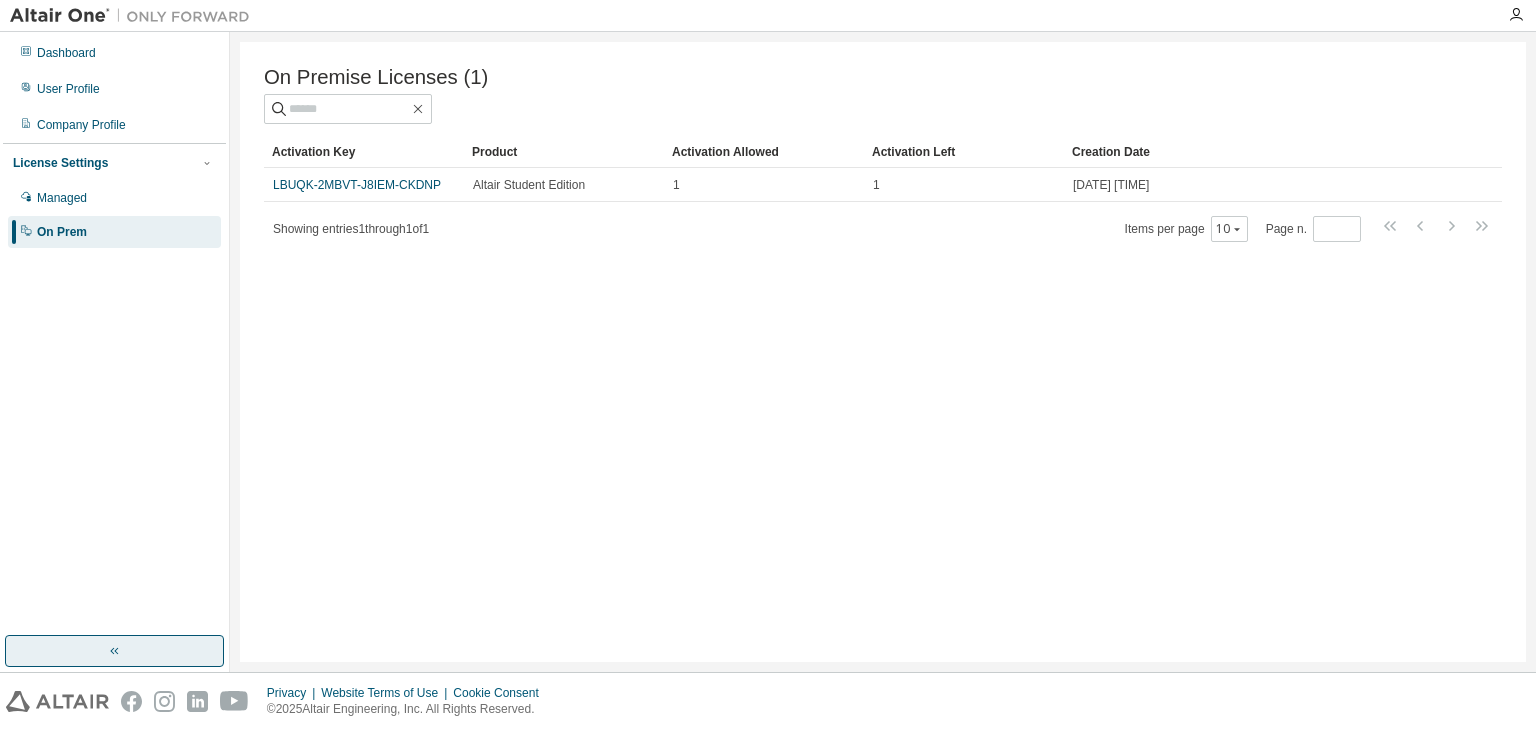 click at bounding box center (114, 651) 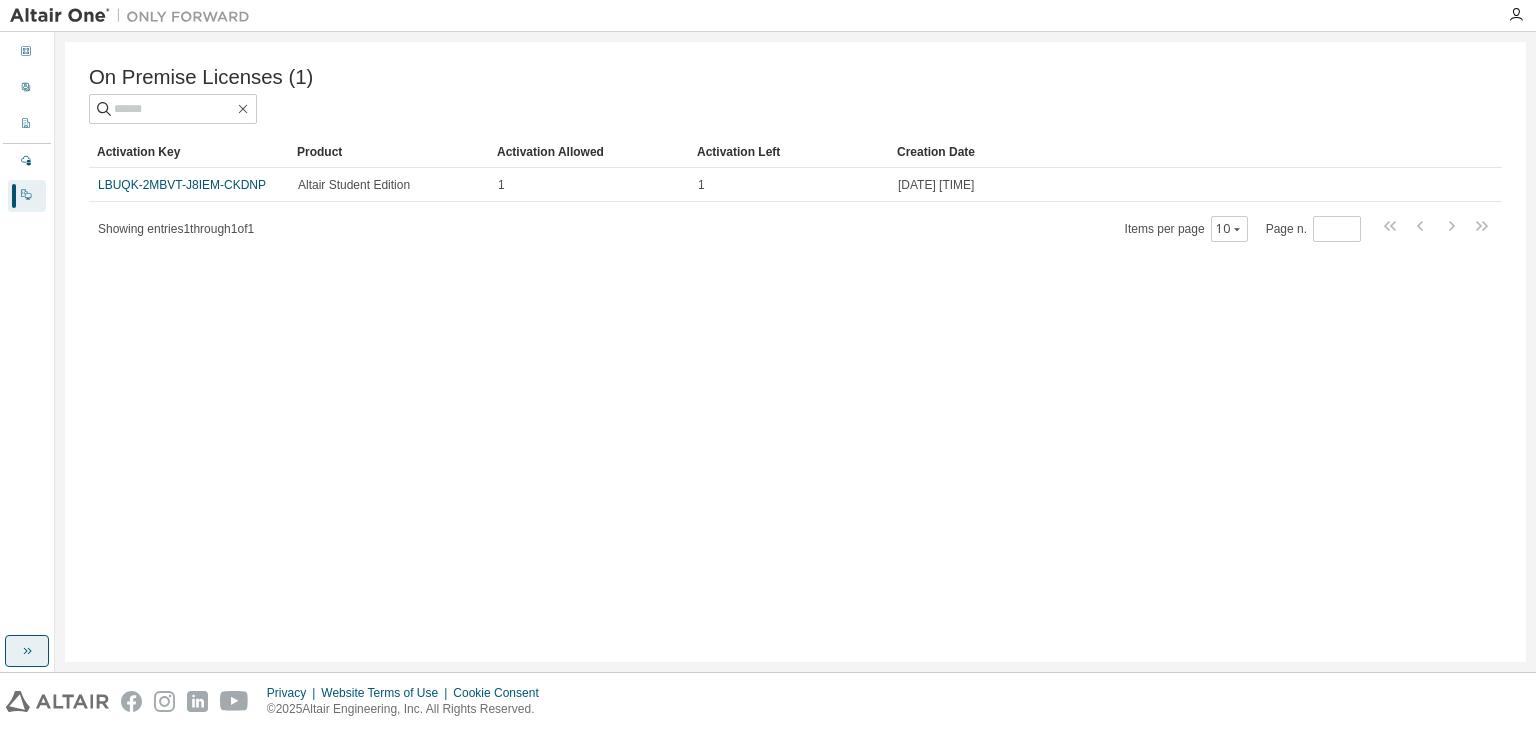 click at bounding box center [27, 651] 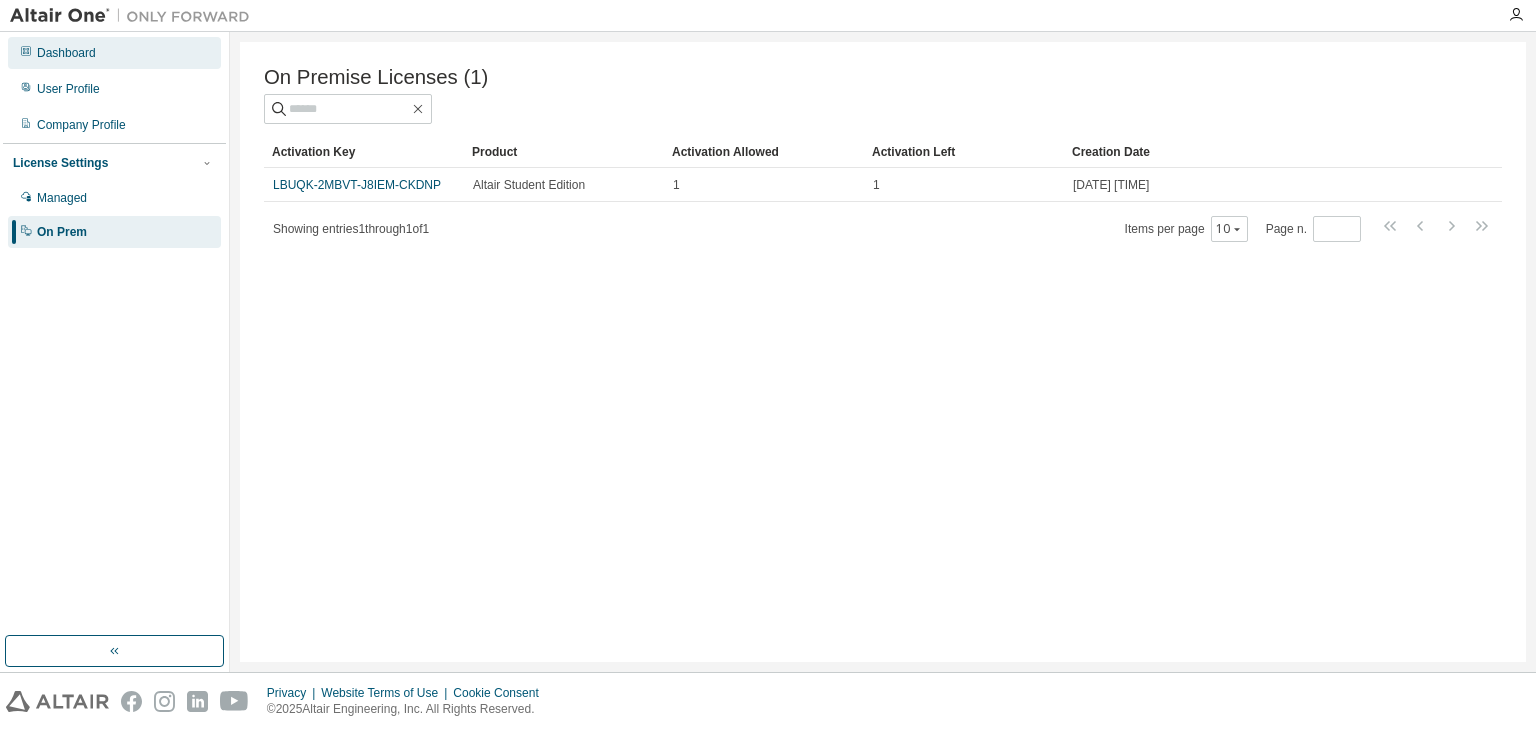 click on "Dashboard" at bounding box center [114, 53] 